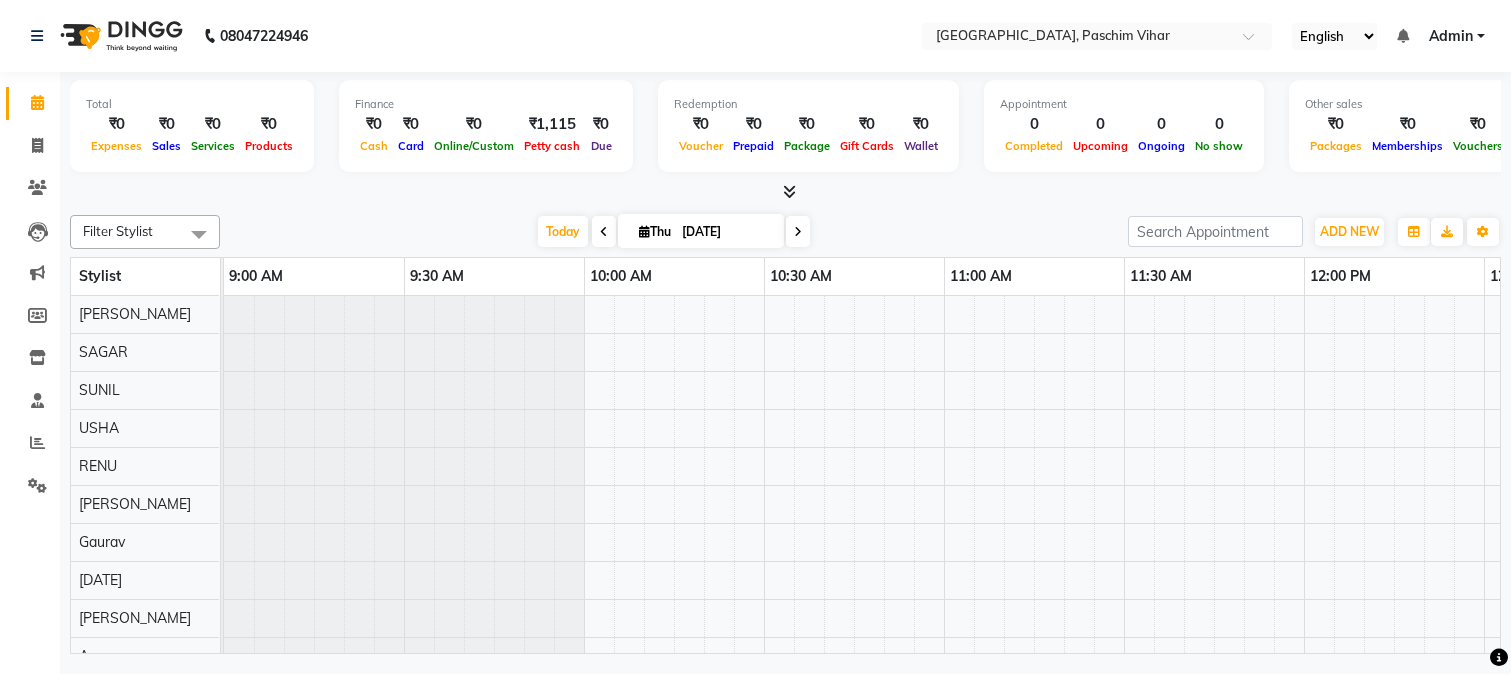 scroll, scrollTop: 0, scrollLeft: 0, axis: both 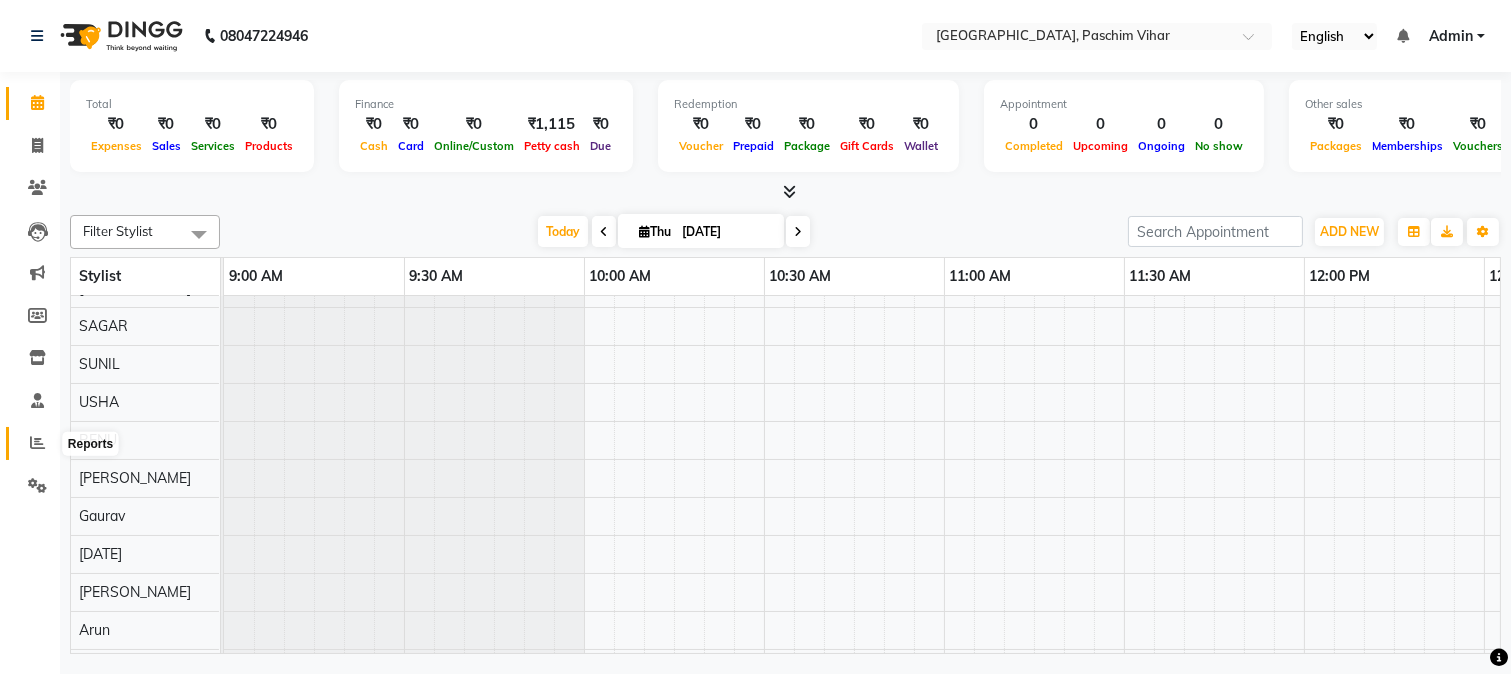 click 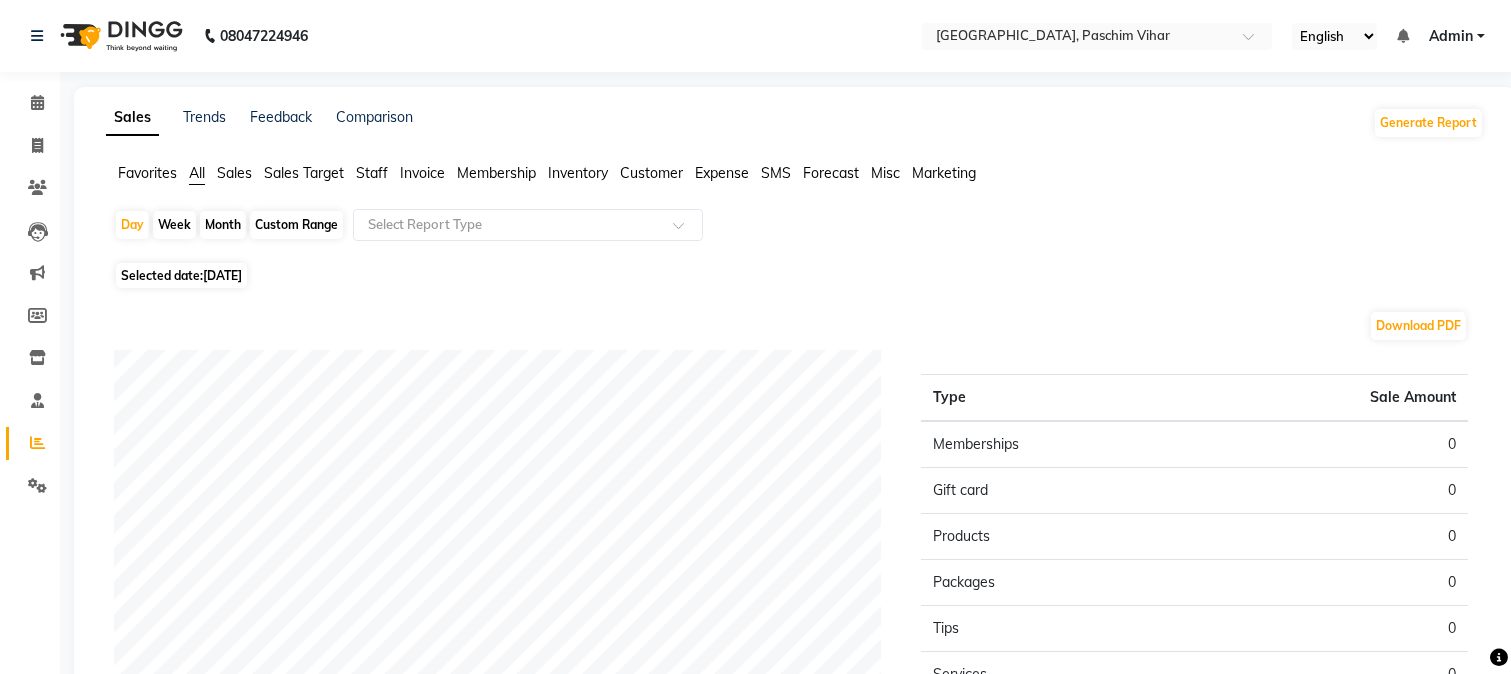 click on "Custom Range" 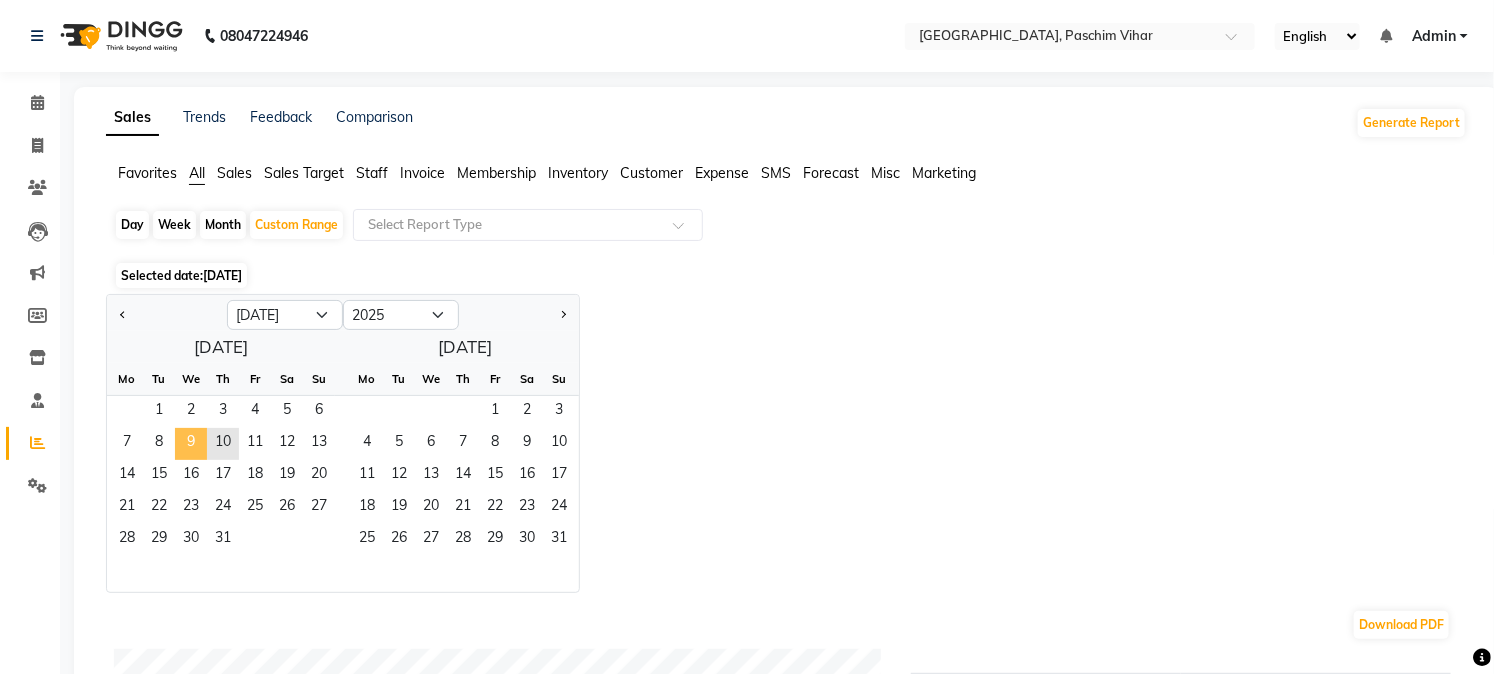 click on "9" 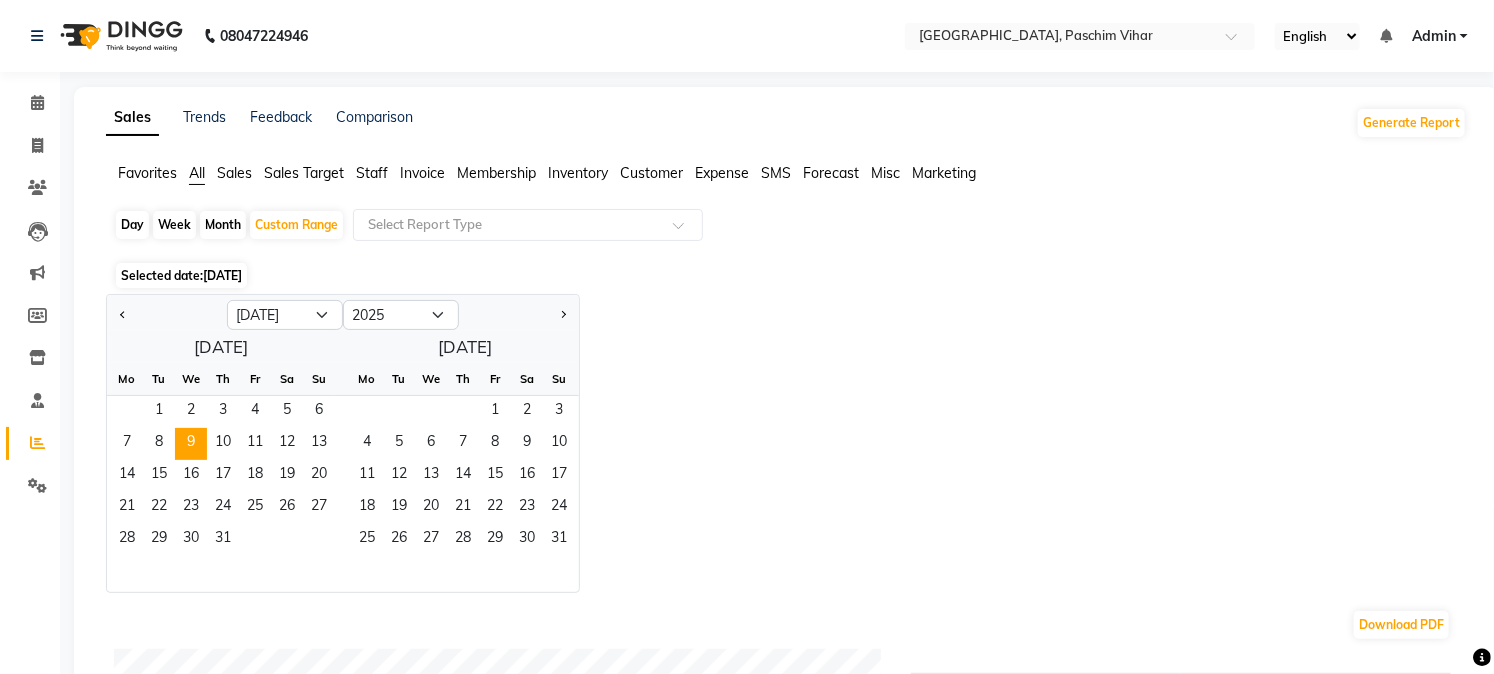 click on "Staff" 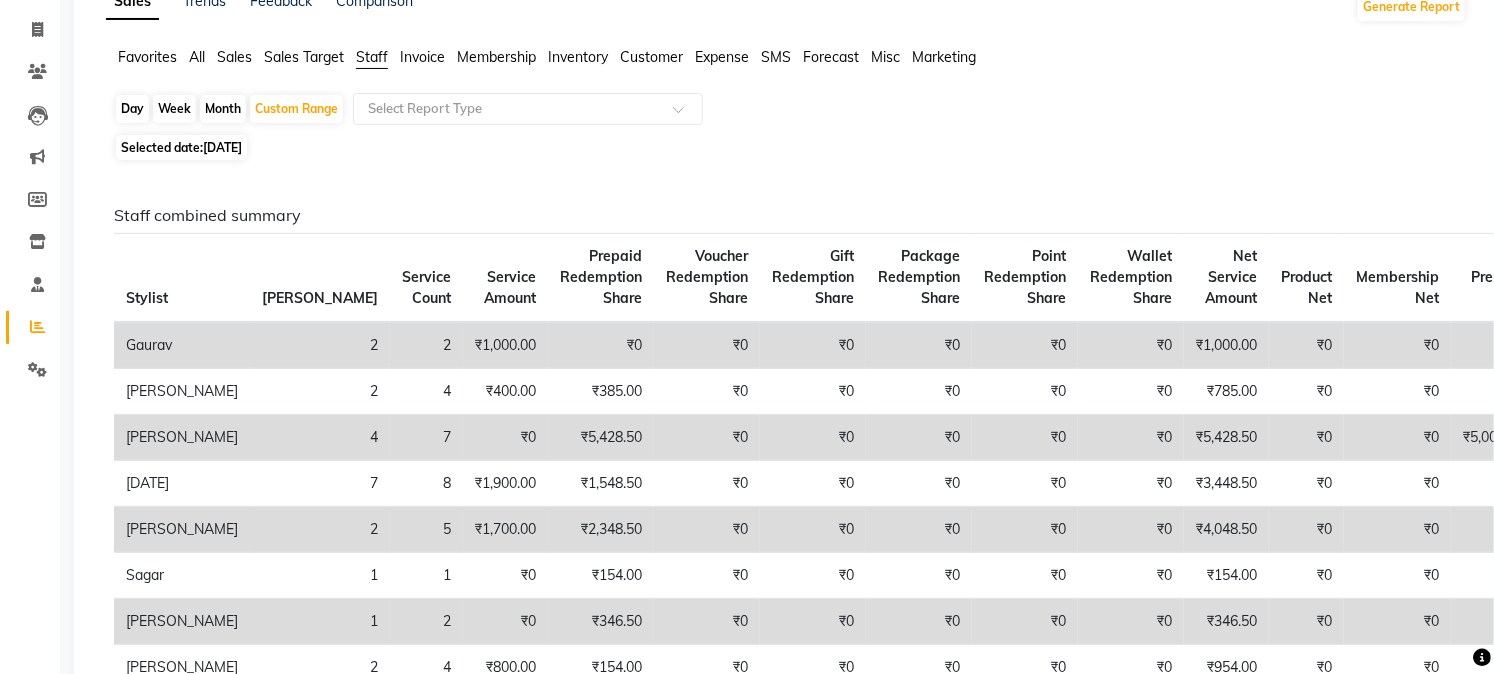scroll, scrollTop: 0, scrollLeft: 0, axis: both 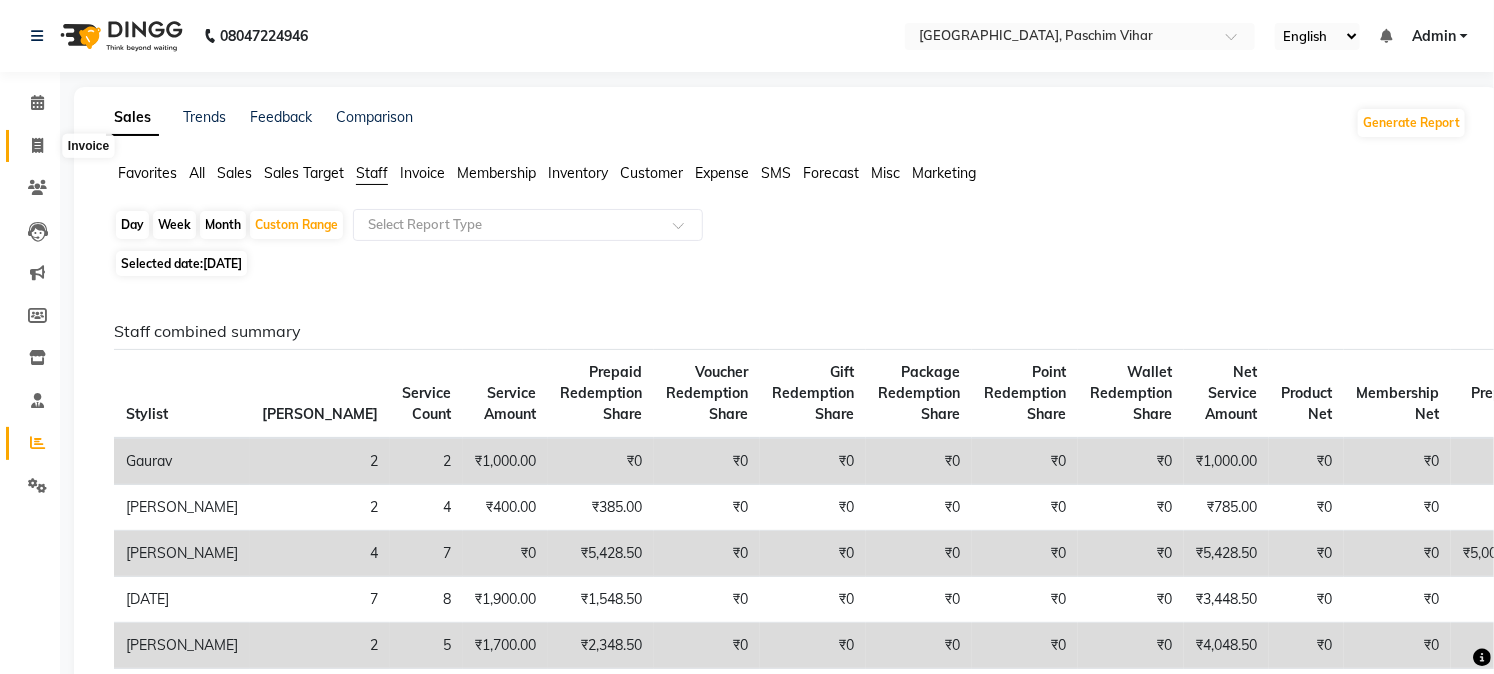 click 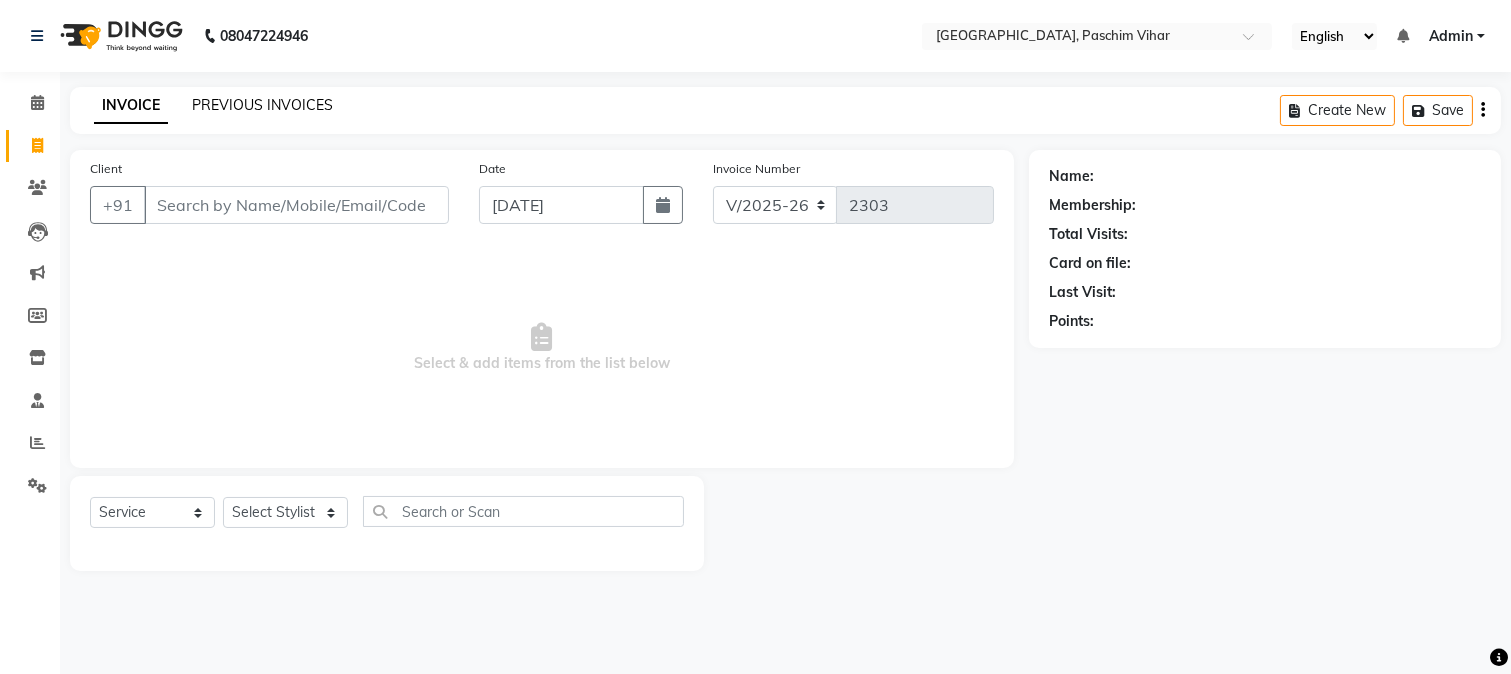 click on "PREVIOUS INVOICES" 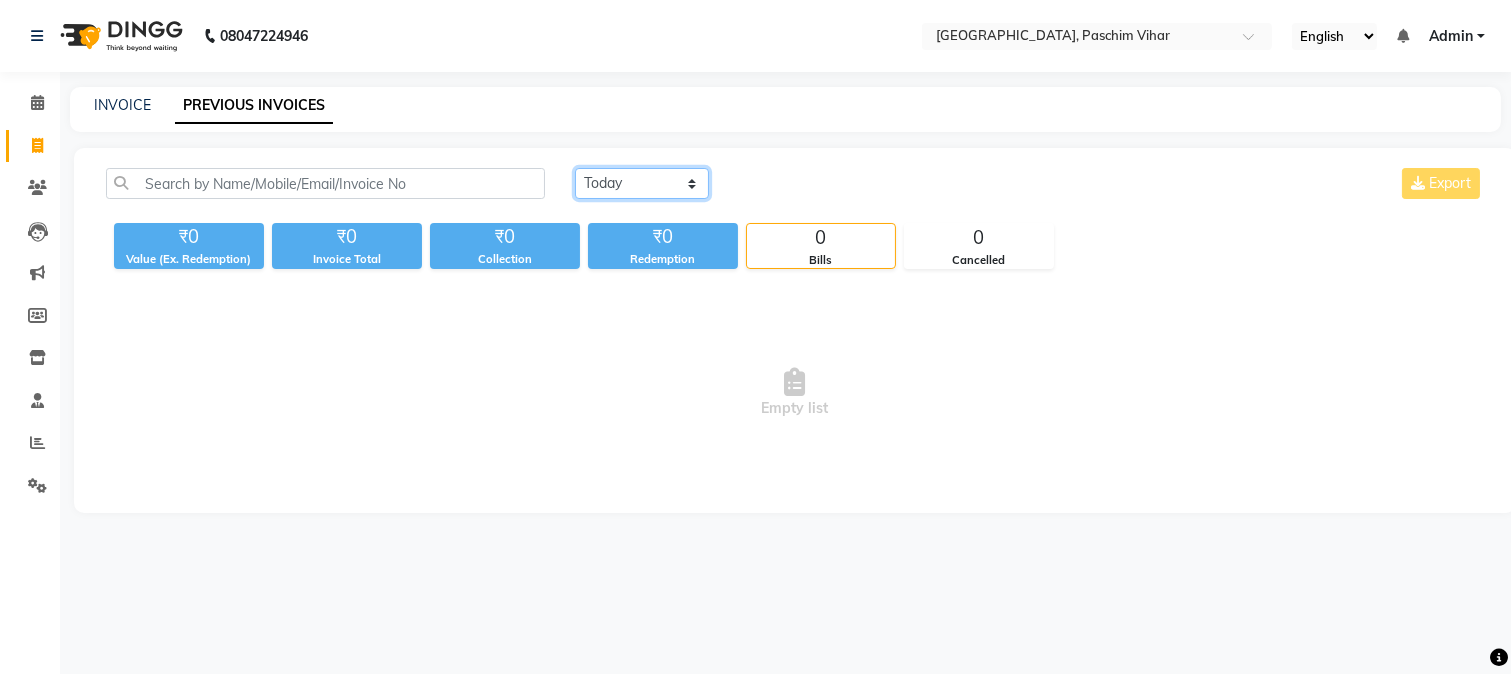 click on "[DATE] [DATE] Custom Range" 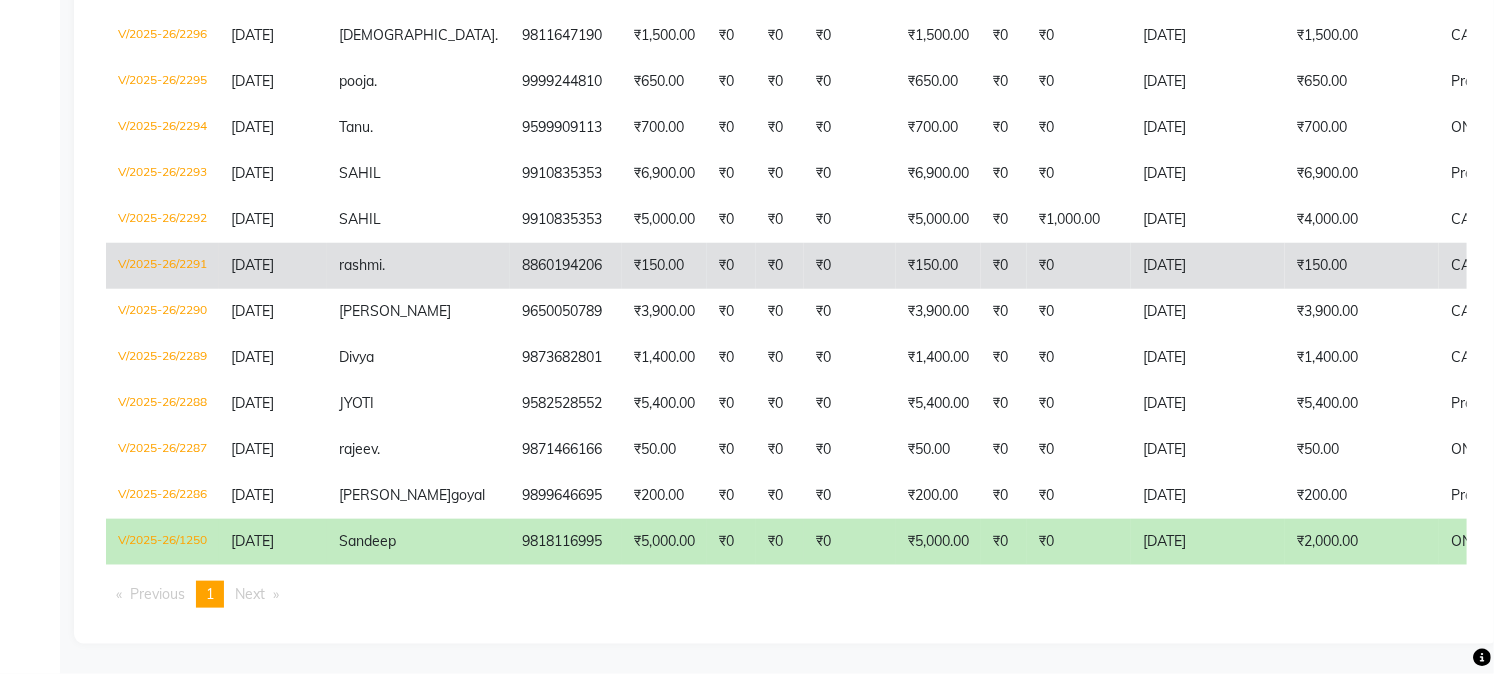 scroll, scrollTop: 727, scrollLeft: 0, axis: vertical 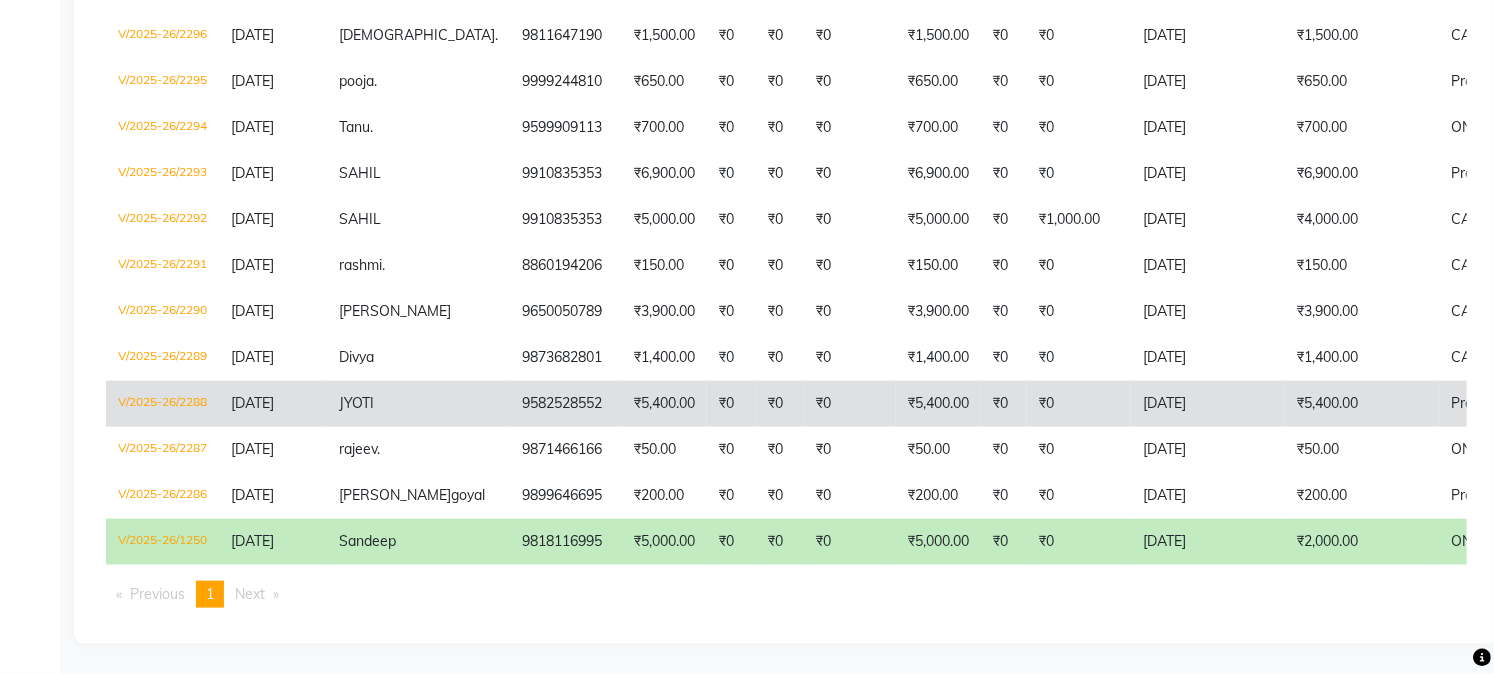 click on "9582528552" 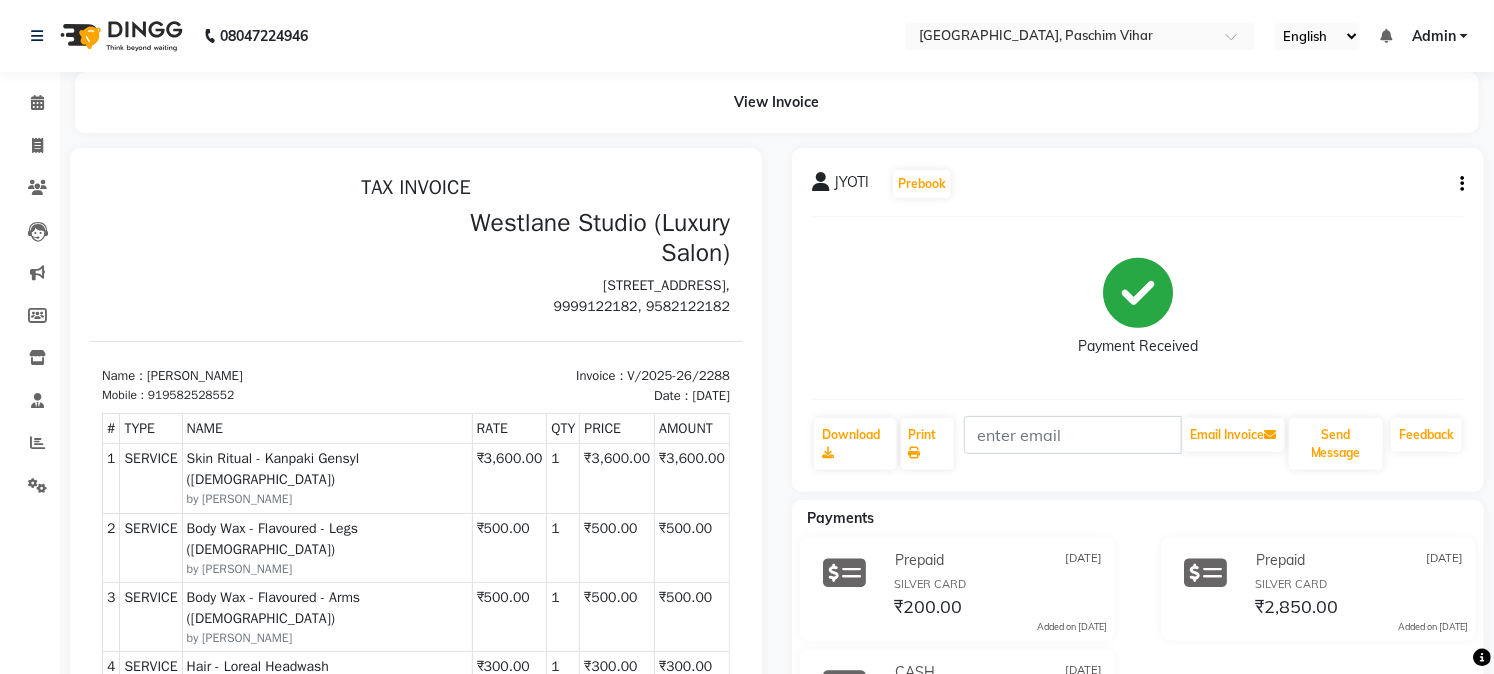 scroll, scrollTop: 0, scrollLeft: 0, axis: both 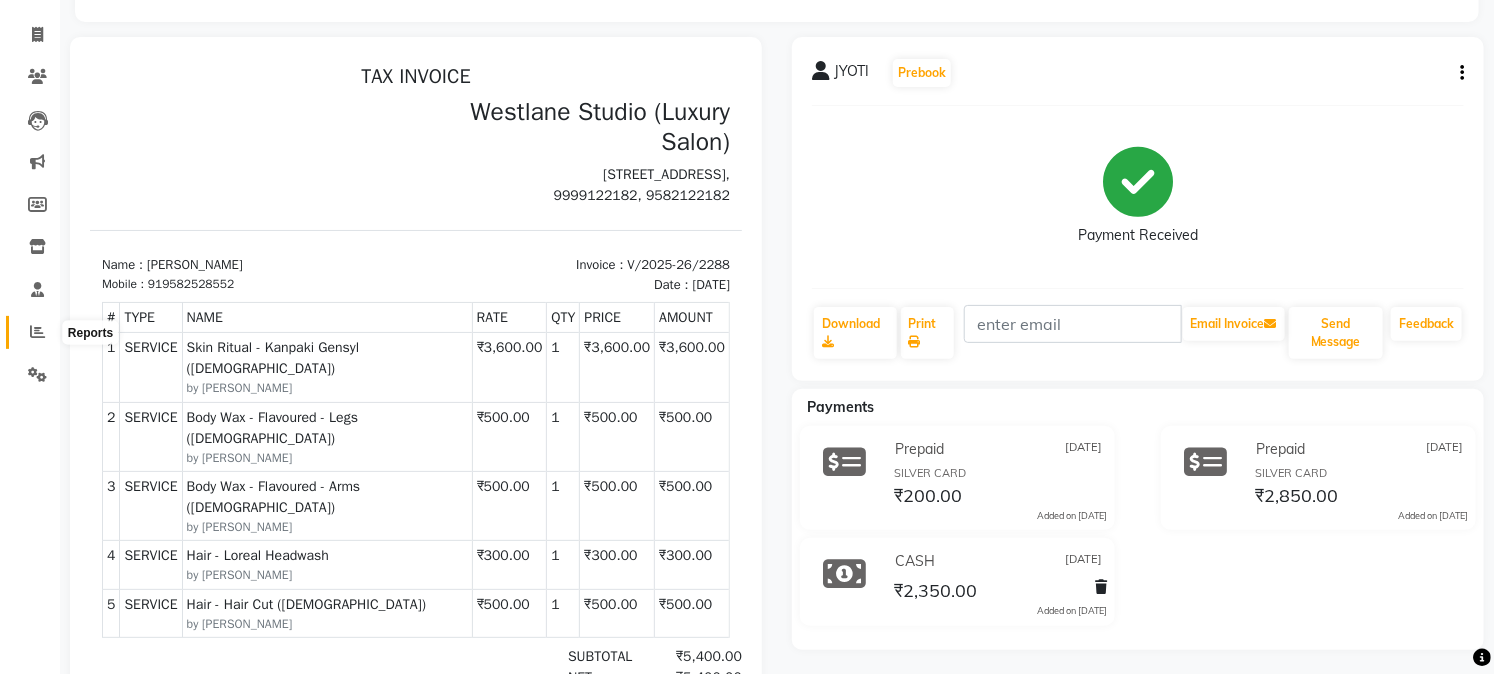 click 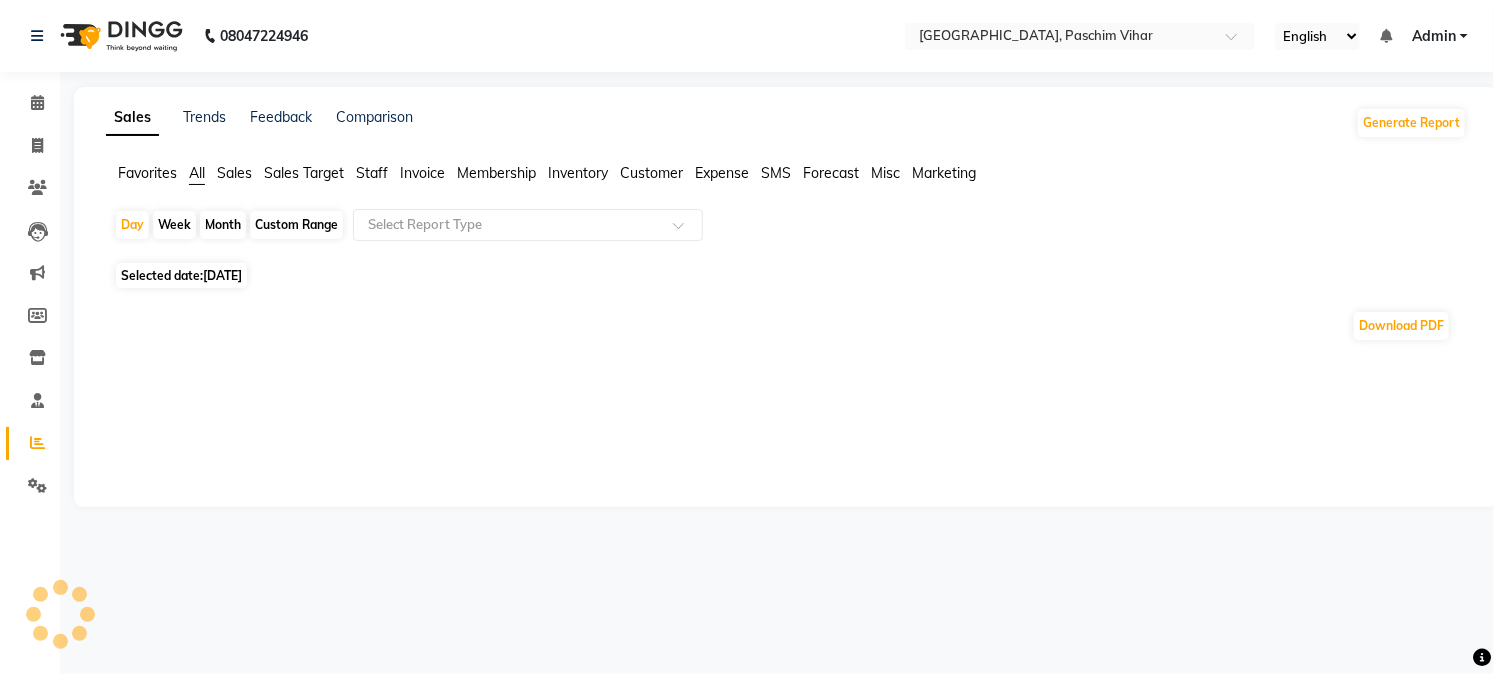 scroll, scrollTop: 0, scrollLeft: 0, axis: both 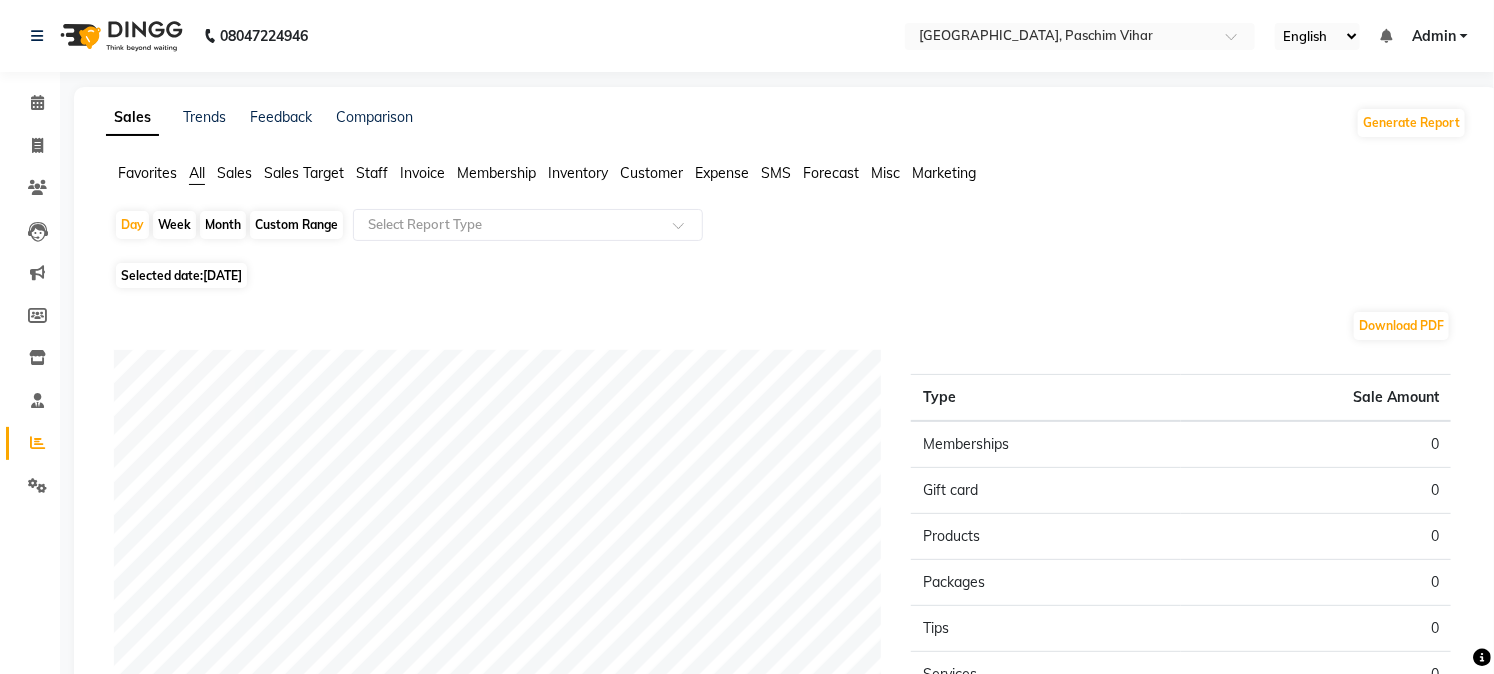 click on "Custom Range" 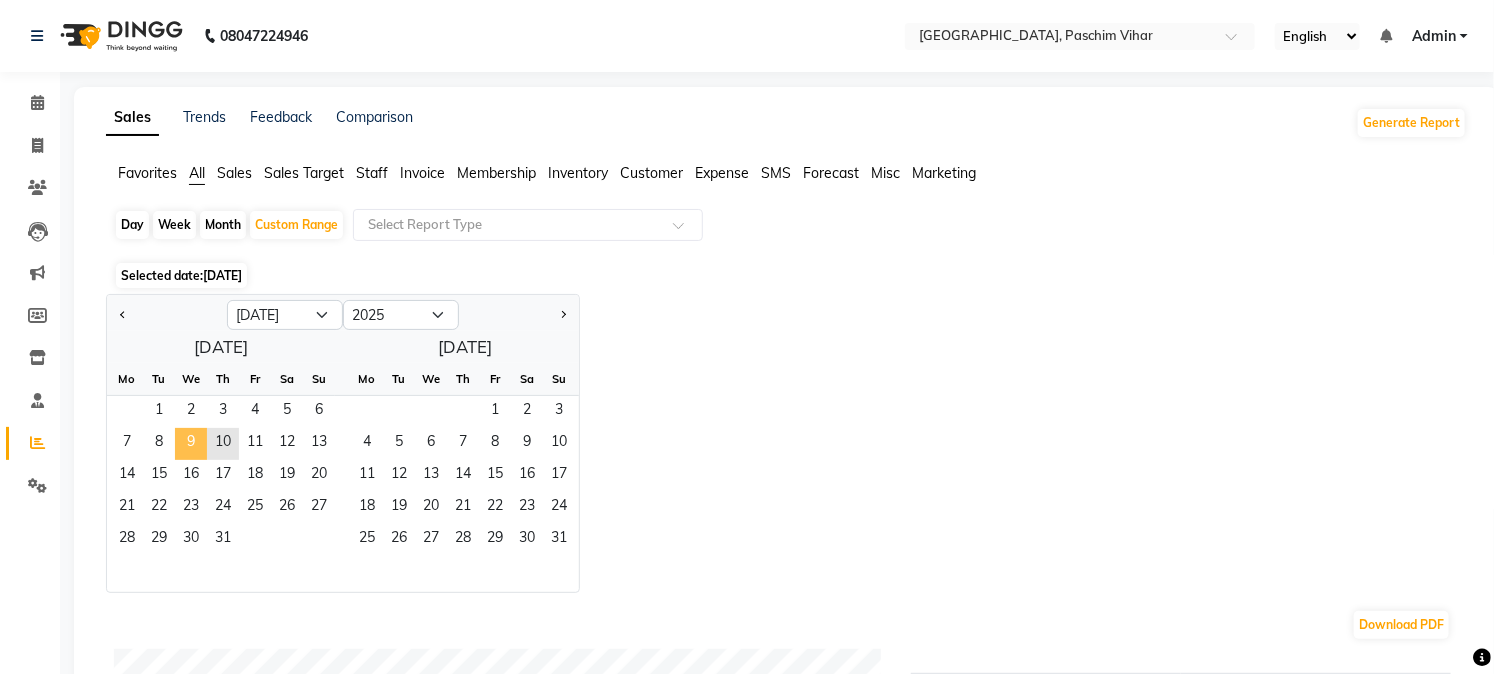 click on "9" 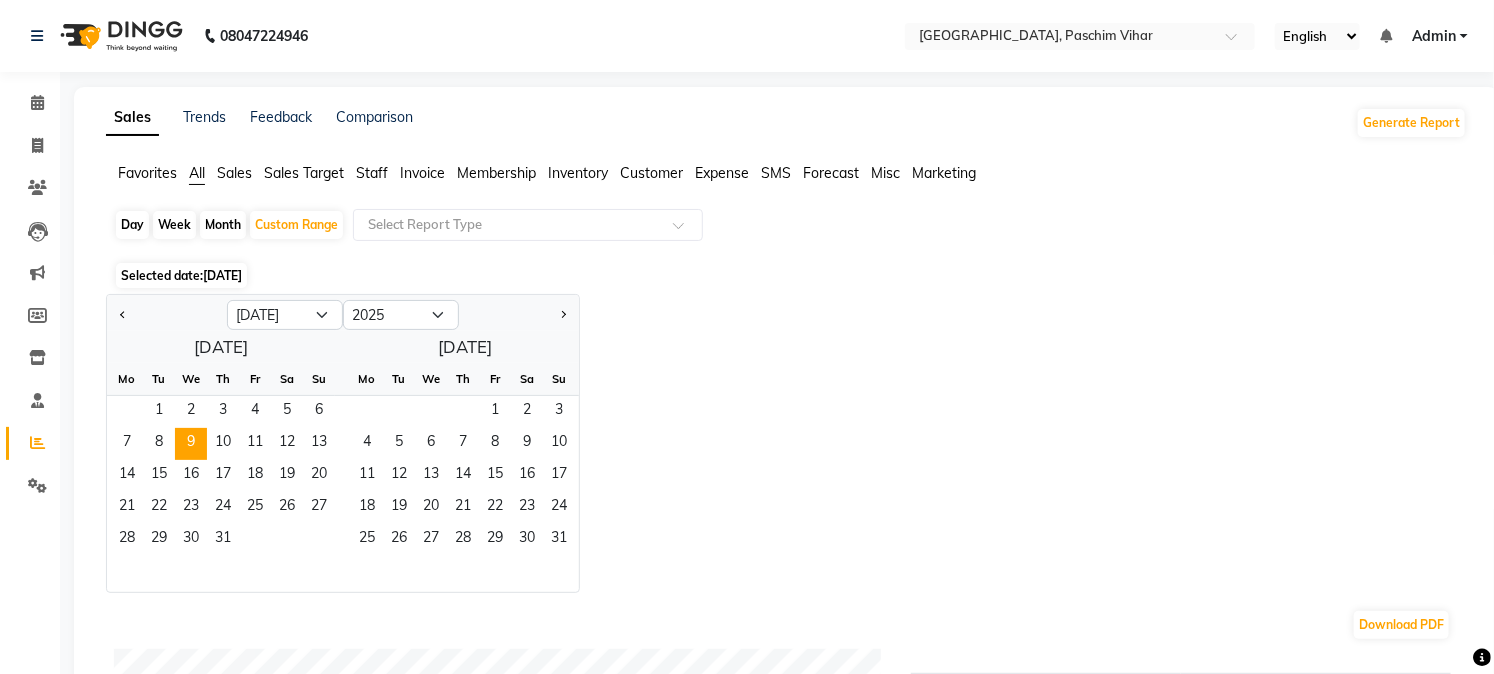 click on "Staff" 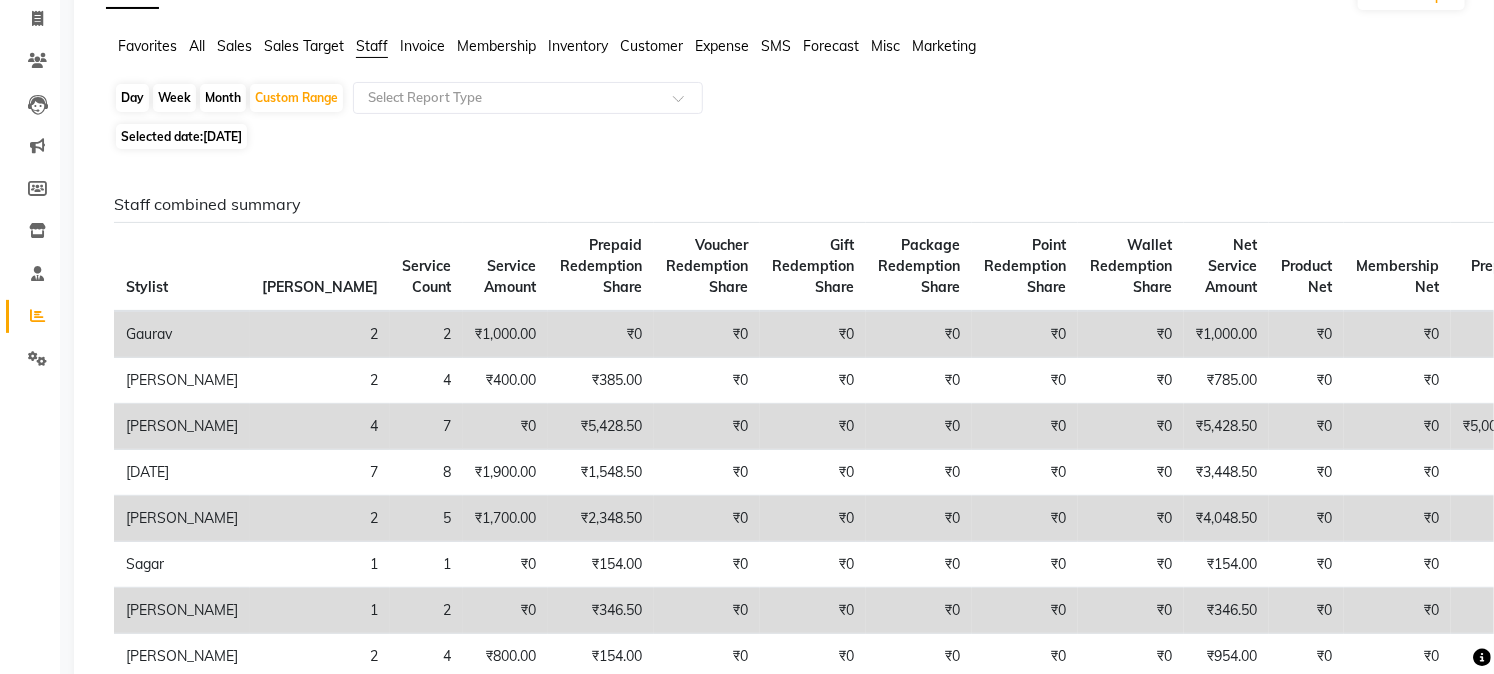 scroll, scrollTop: 0, scrollLeft: 0, axis: both 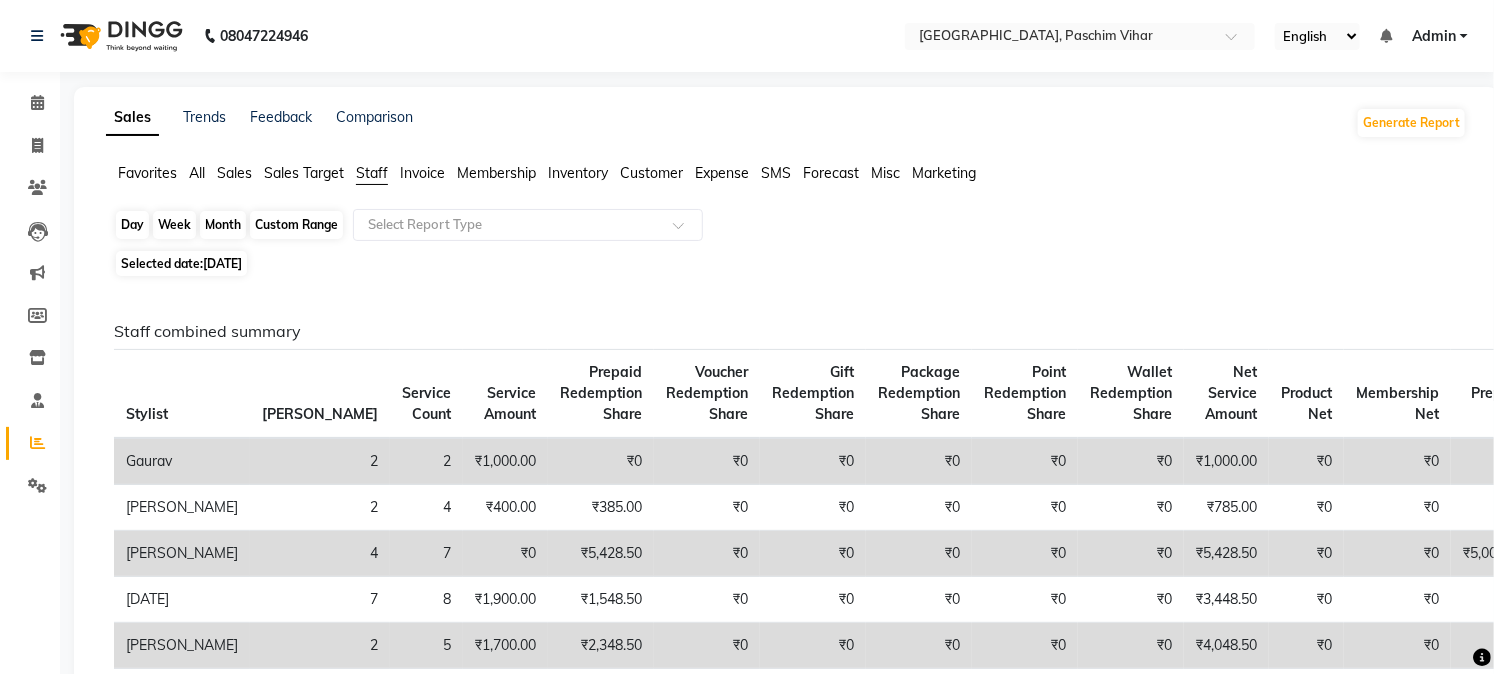 click on "Custom Range" 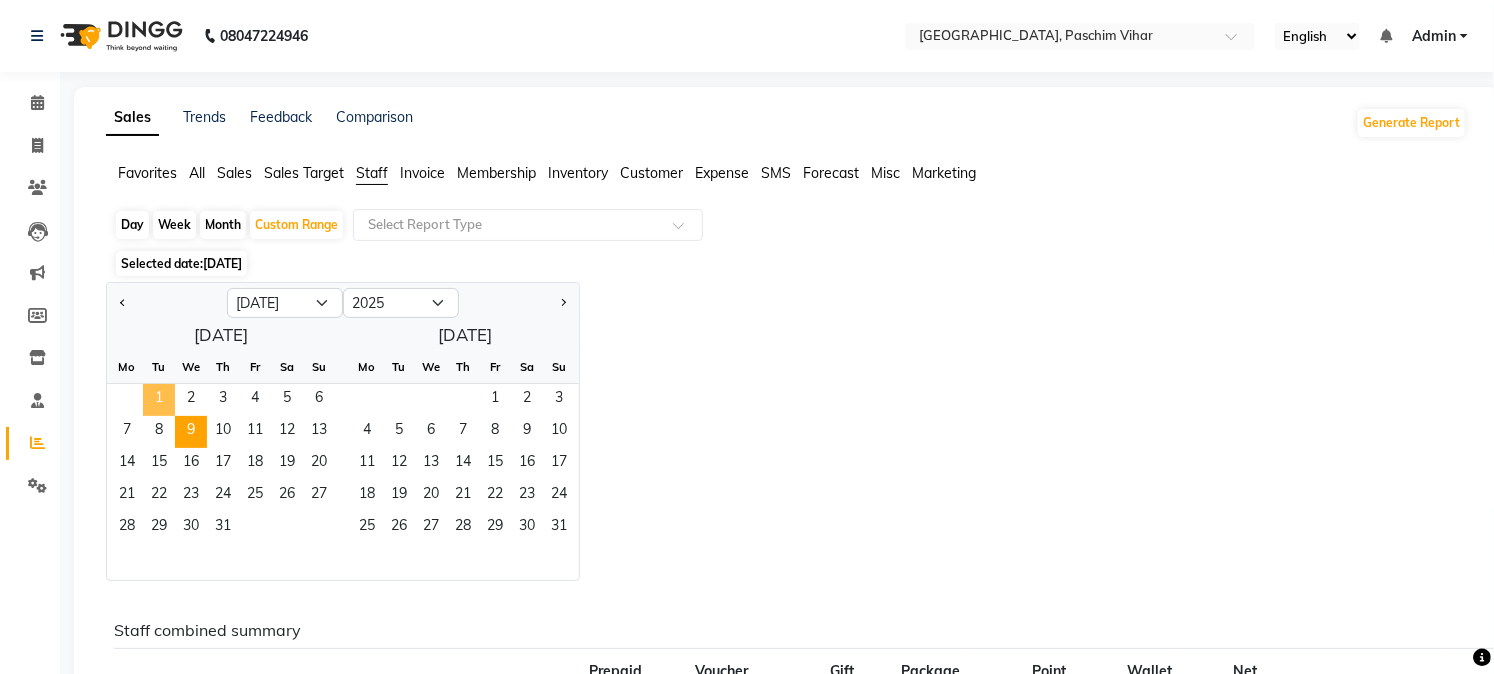 click on "1" 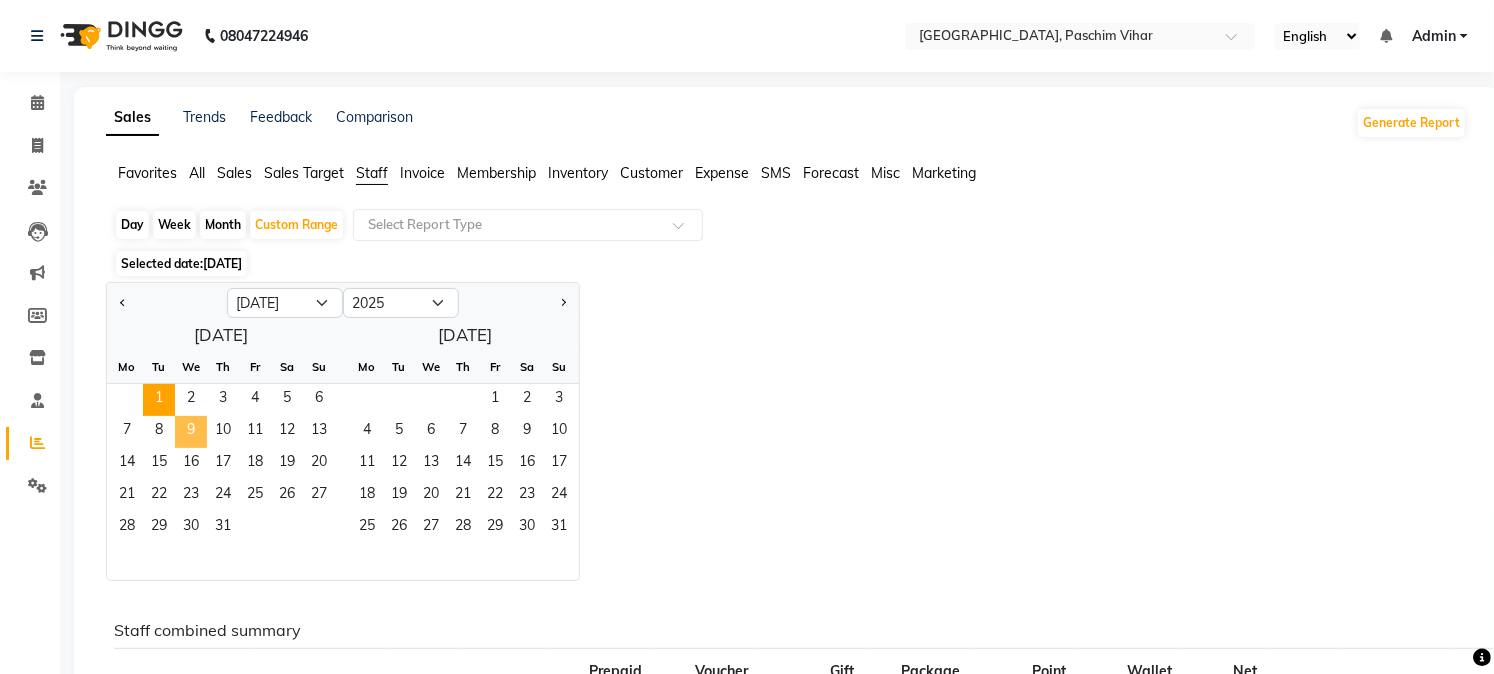 click on "9" 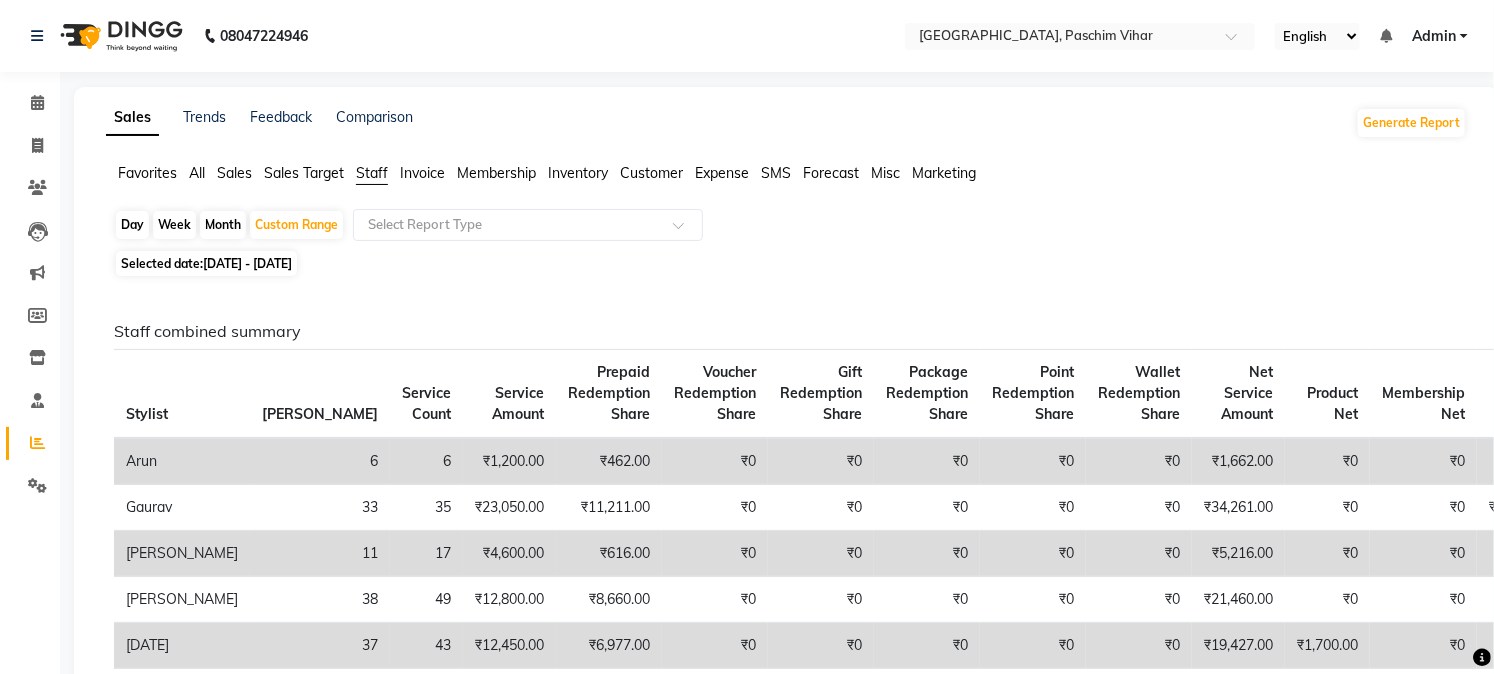 click on "Staff" 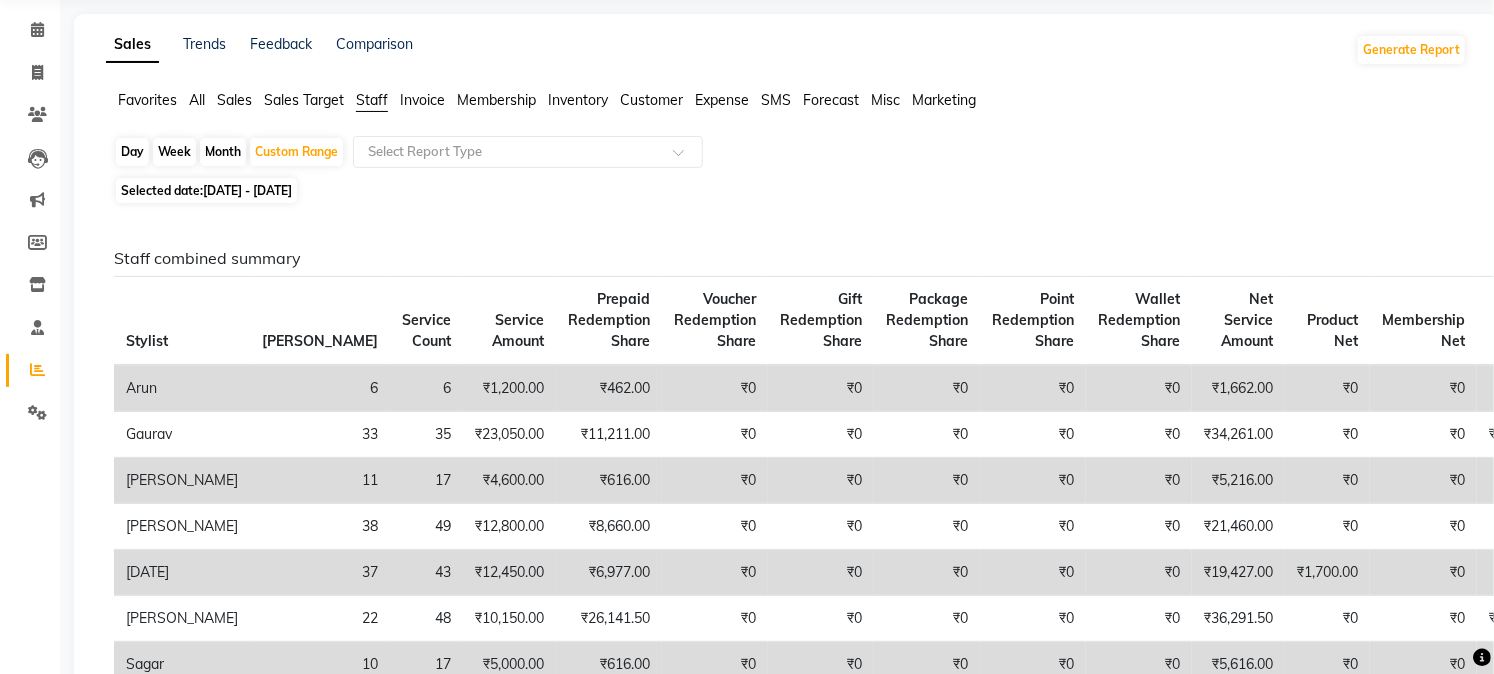 scroll, scrollTop: 0, scrollLeft: 0, axis: both 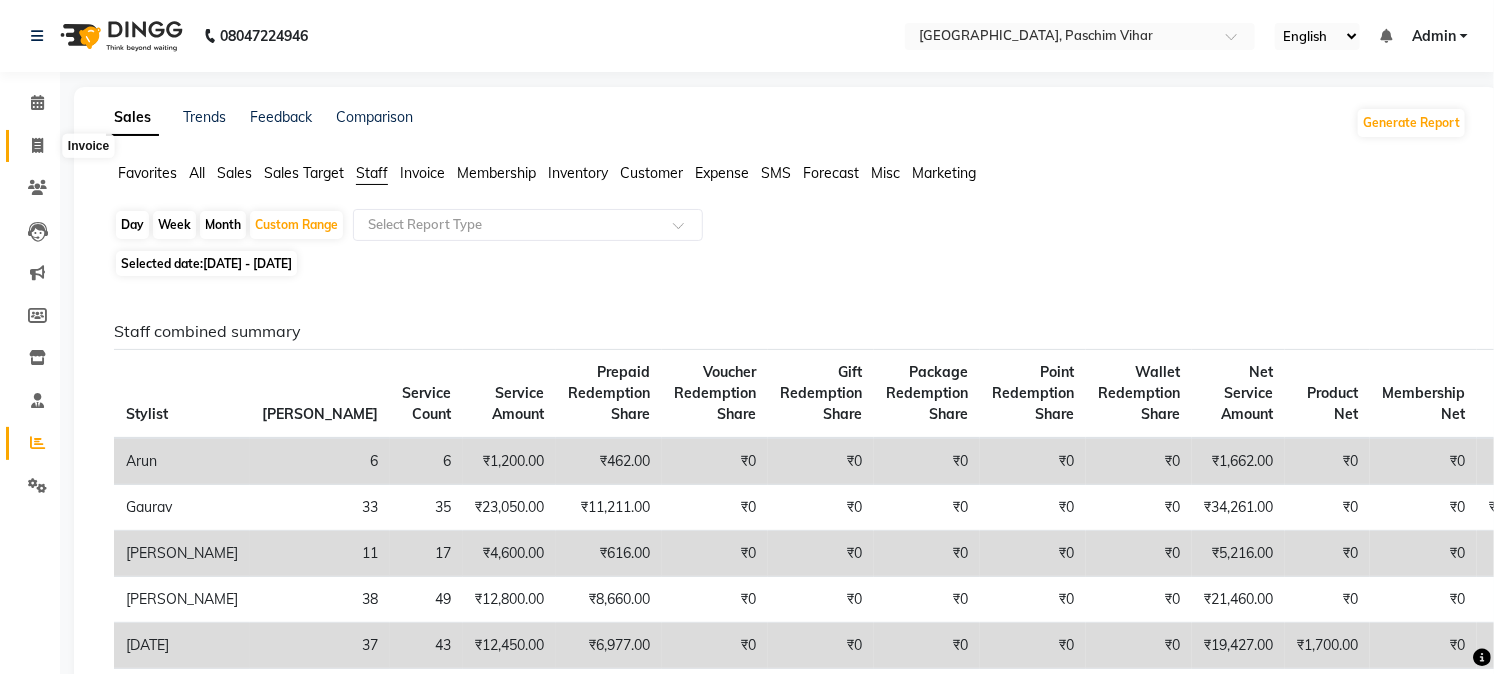 click 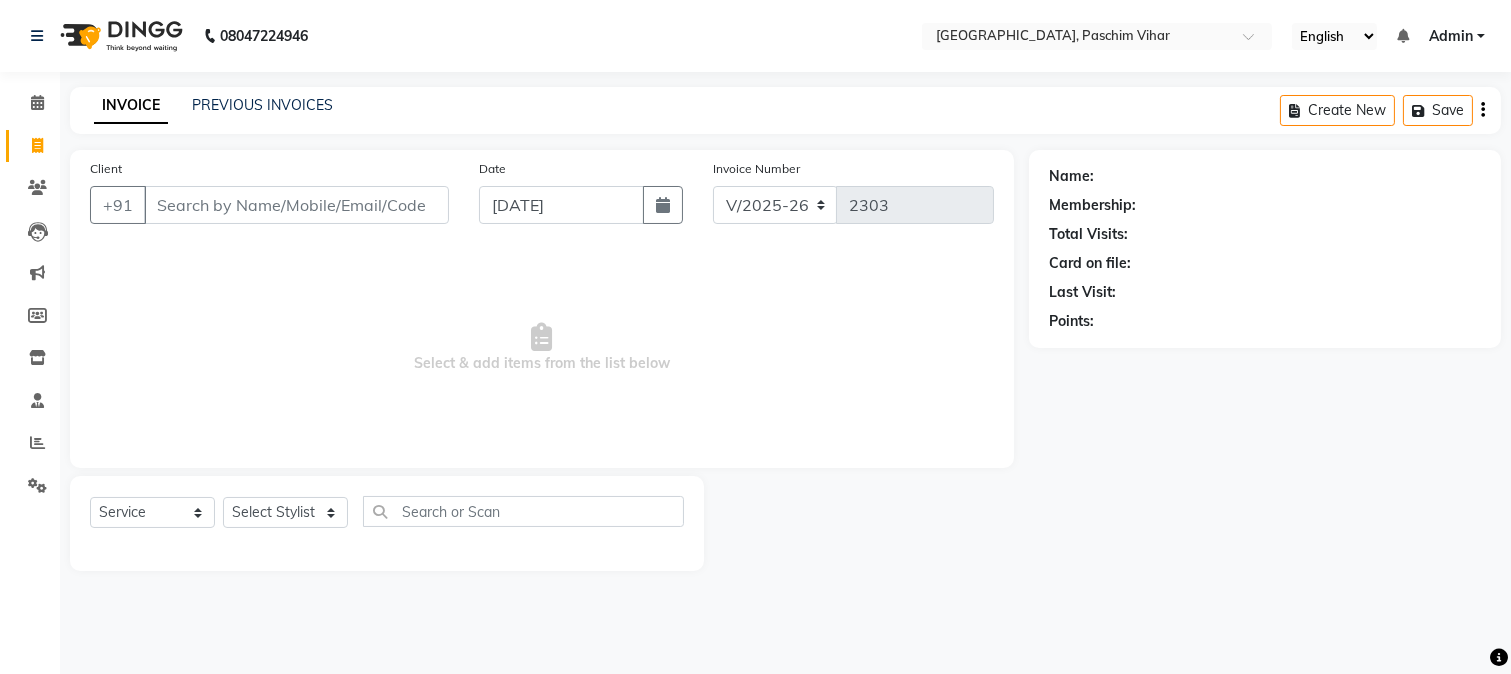 click on "Client" at bounding box center [296, 205] 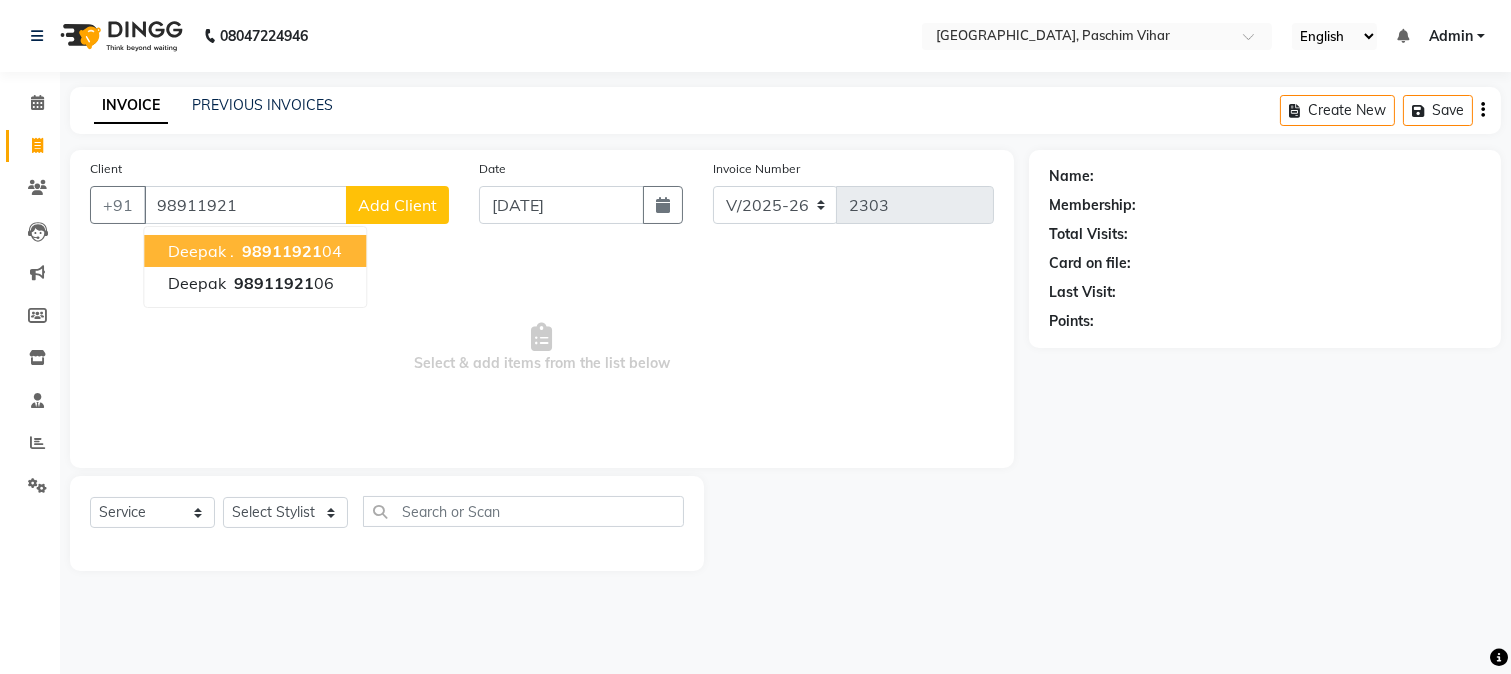 click on "deepak .   98911921 04" at bounding box center (255, 251) 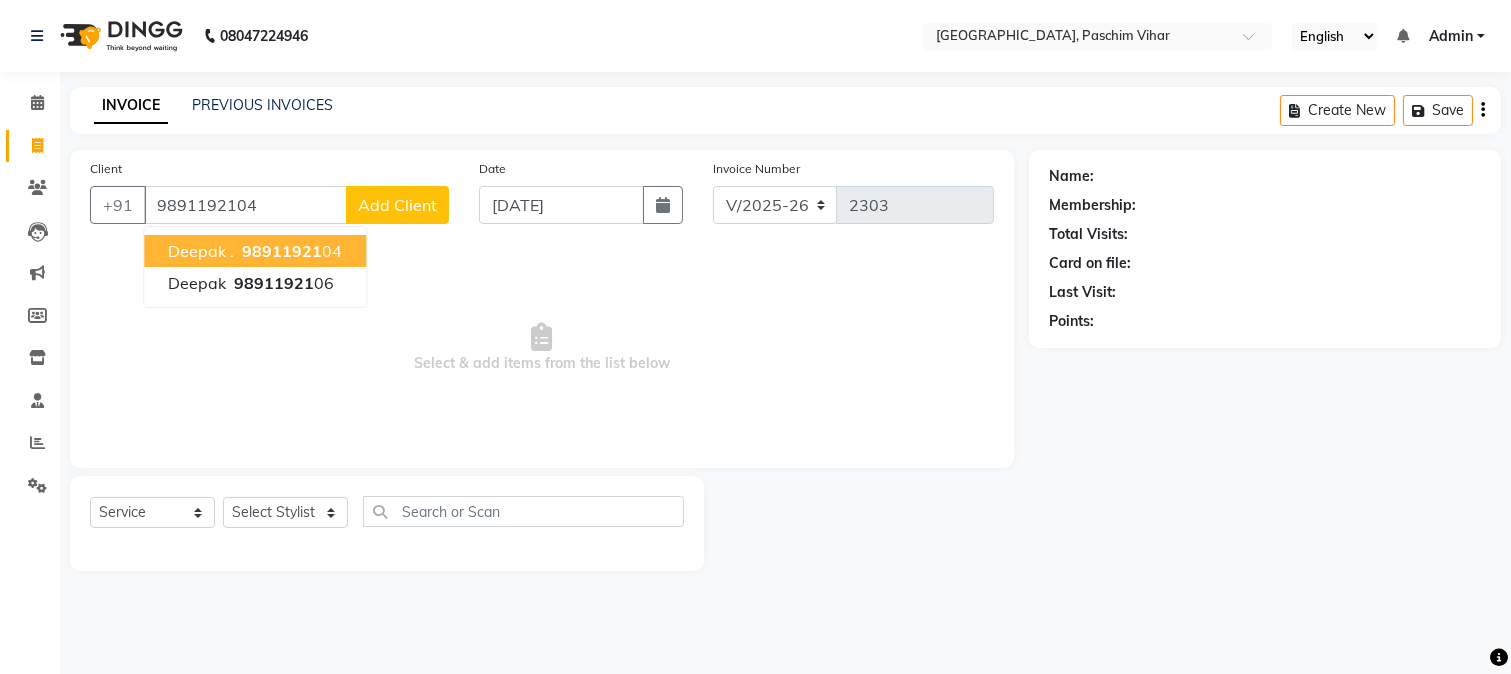 type on "9891192104" 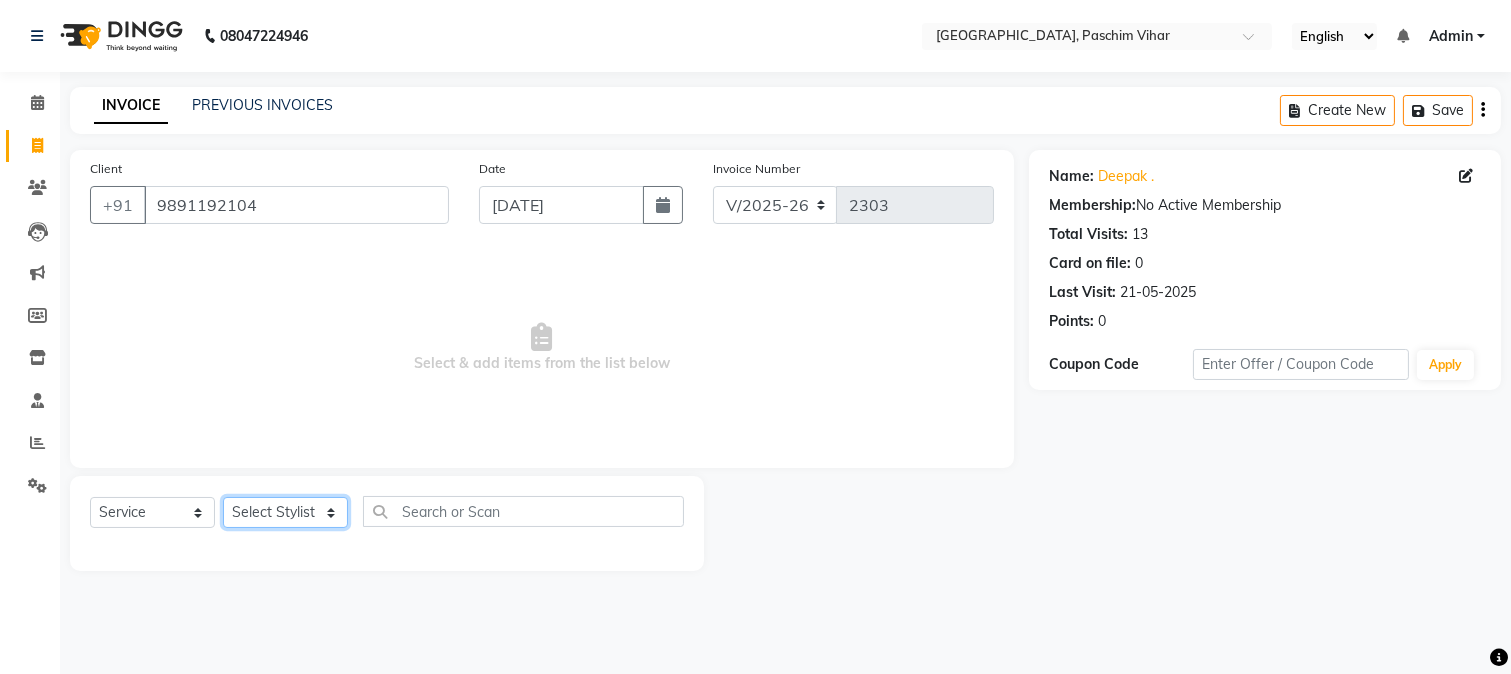 click on "Select Stylist Akash Anu Arun Gaurav  GULFAM jeeshan MANISH NADEEM ALI Nitin Sajwan Raja  Ranjeet RENU RIDHIMA BHATIA Rohit SAGAR Shakel SOHEIL Sonam SUNIL USHA" 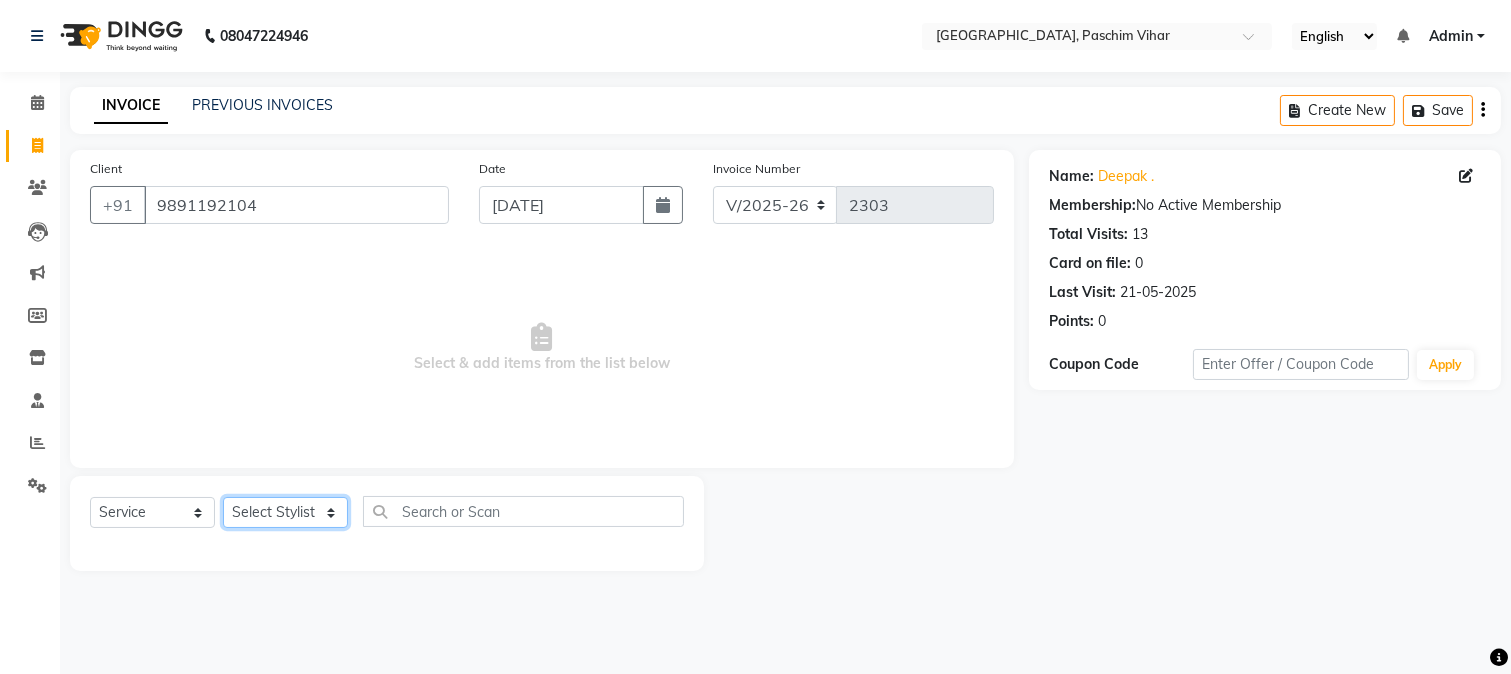 select on "6559" 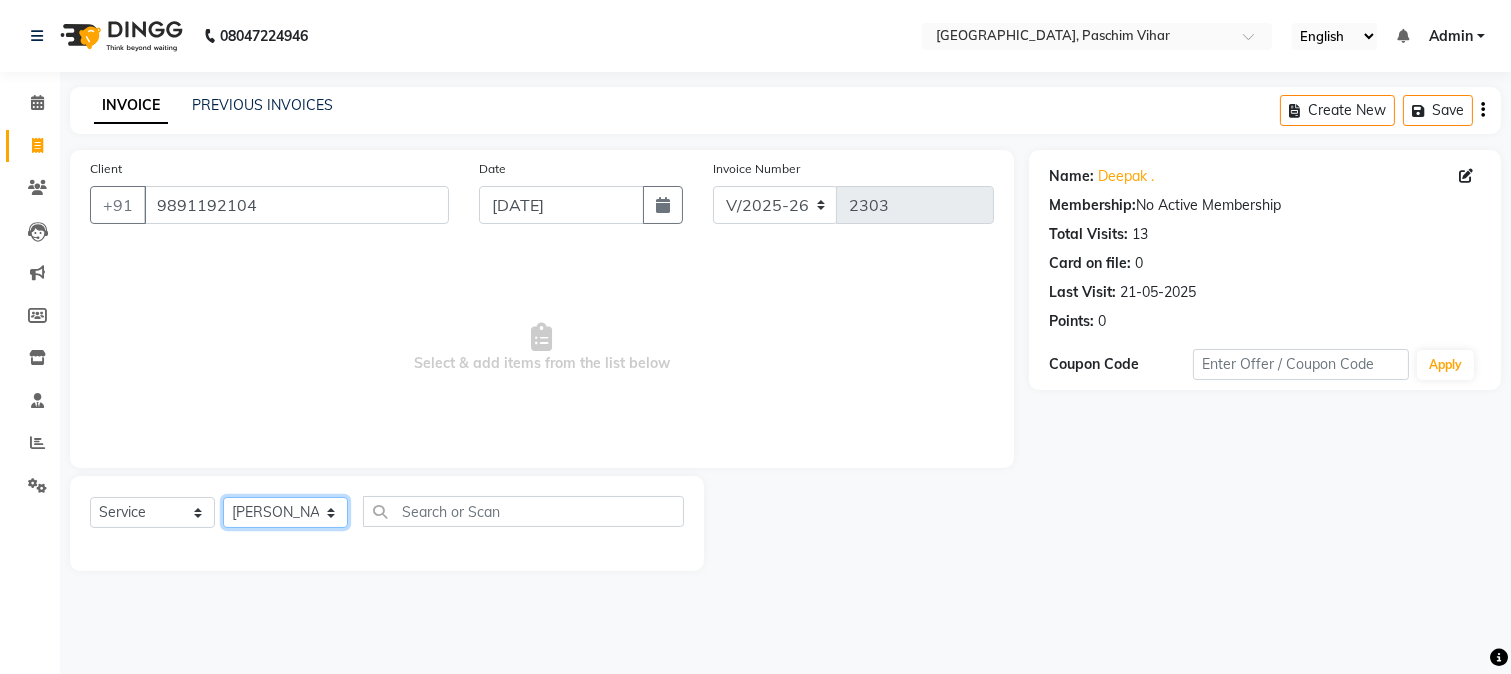 click on "Select Stylist Akash Anu Arun Gaurav  GULFAM jeeshan MANISH NADEEM ALI Nitin Sajwan Raja  Ranjeet RENU RIDHIMA BHATIA Rohit SAGAR Shakel SOHEIL Sonam SUNIL USHA" 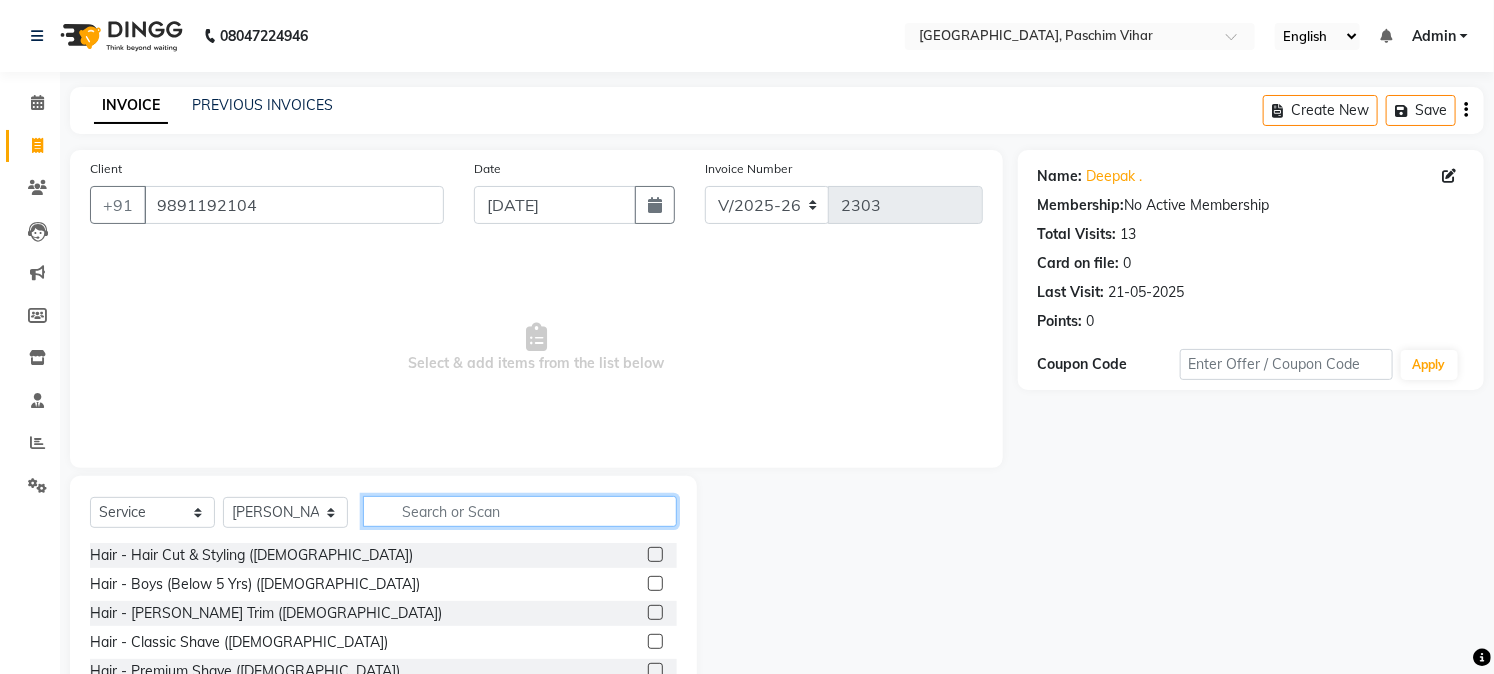 click 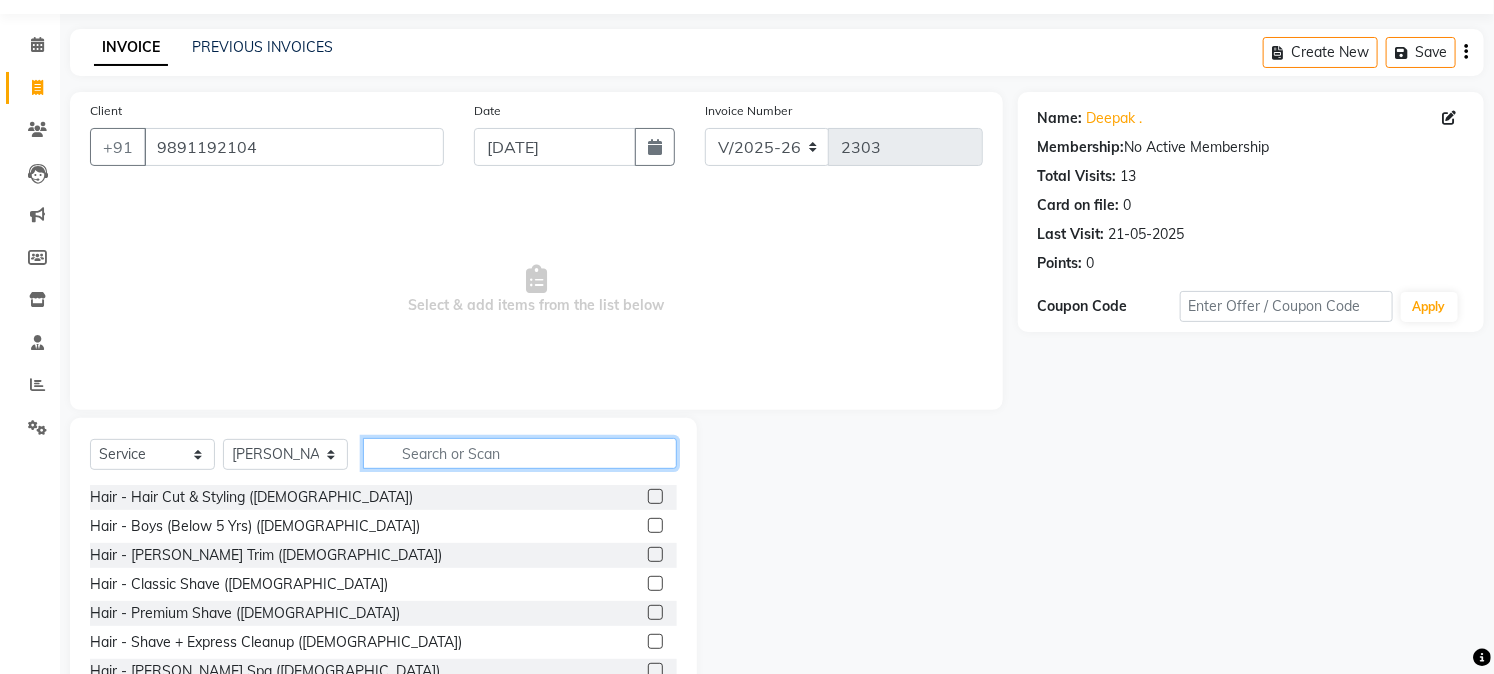 scroll, scrollTop: 111, scrollLeft: 0, axis: vertical 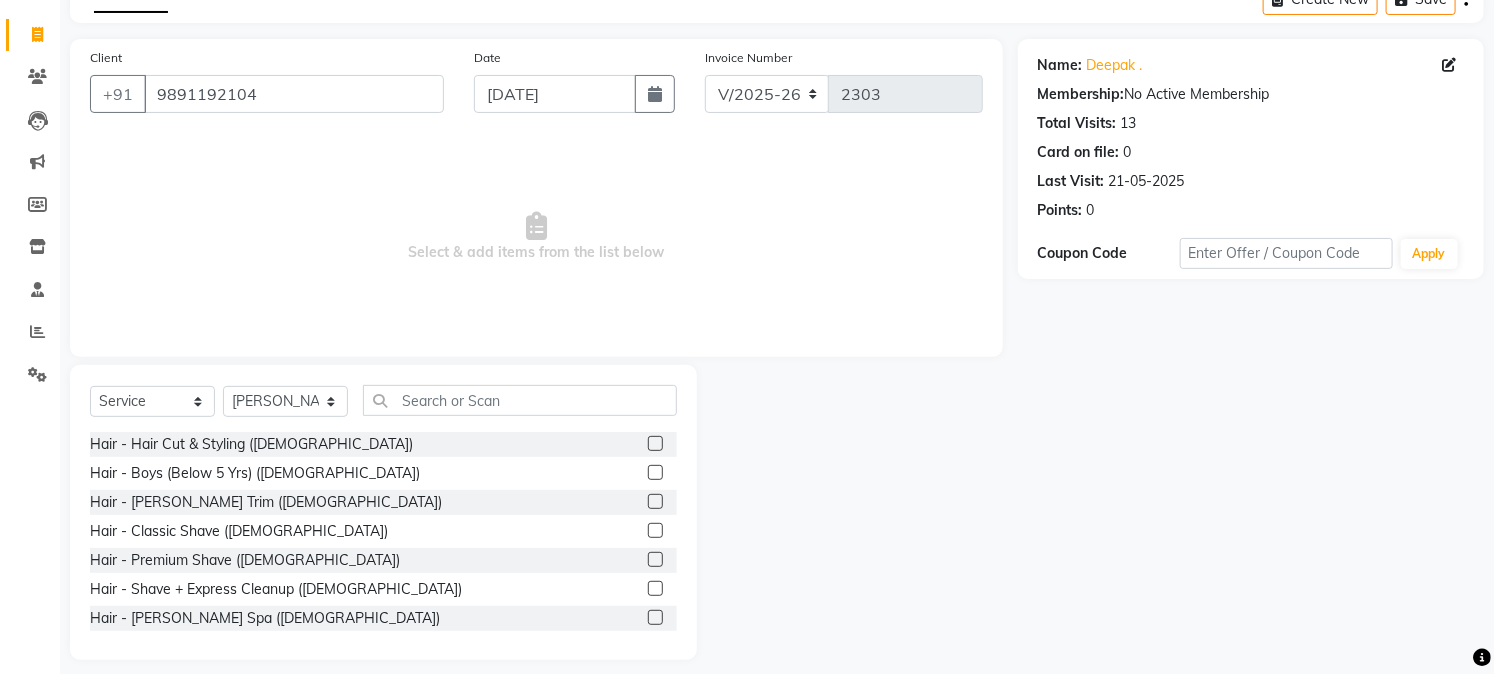 click 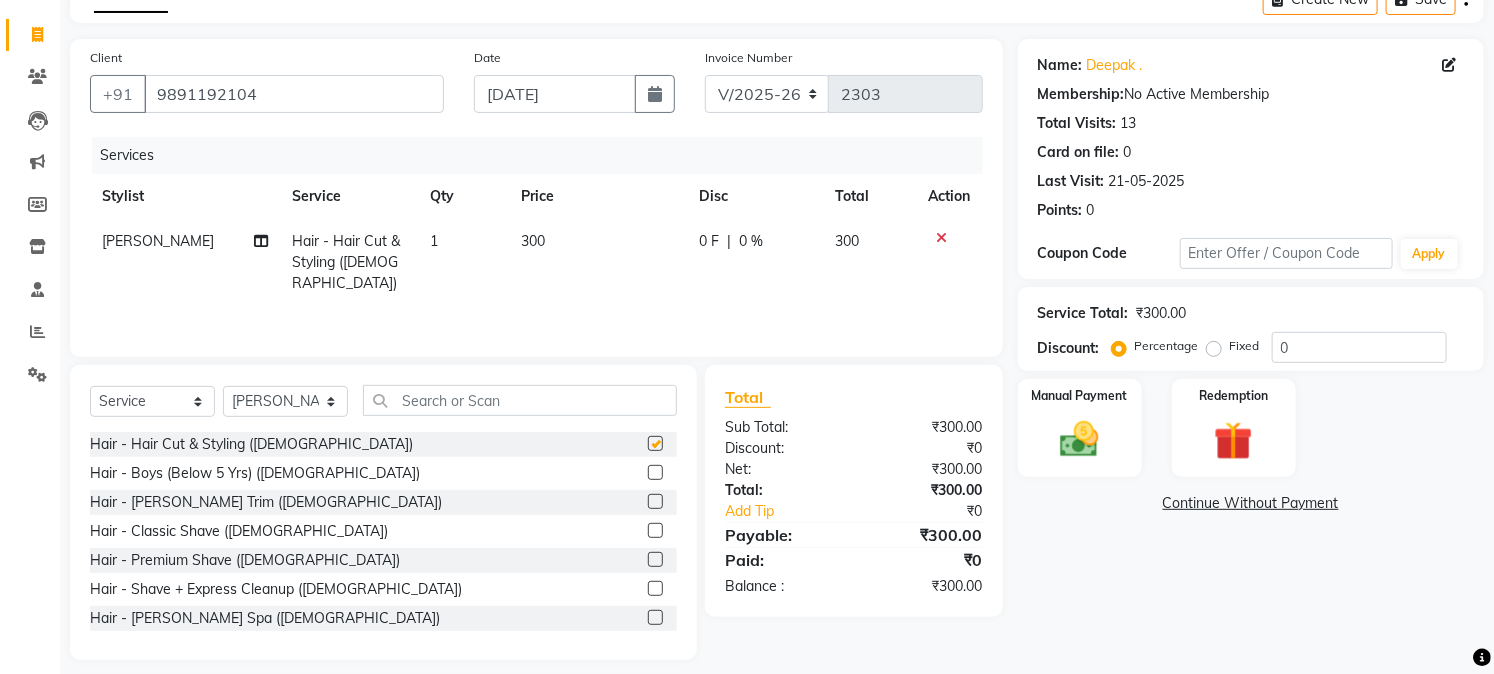 checkbox on "false" 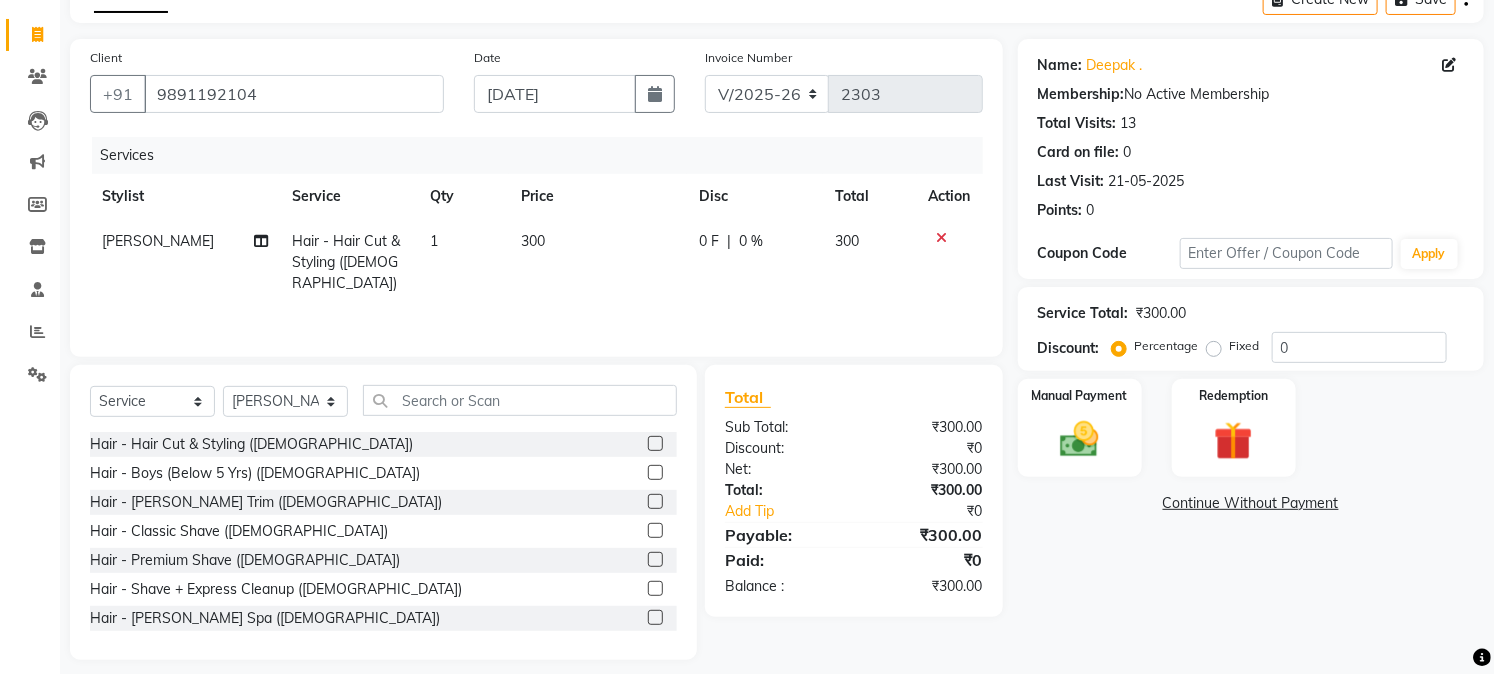 click 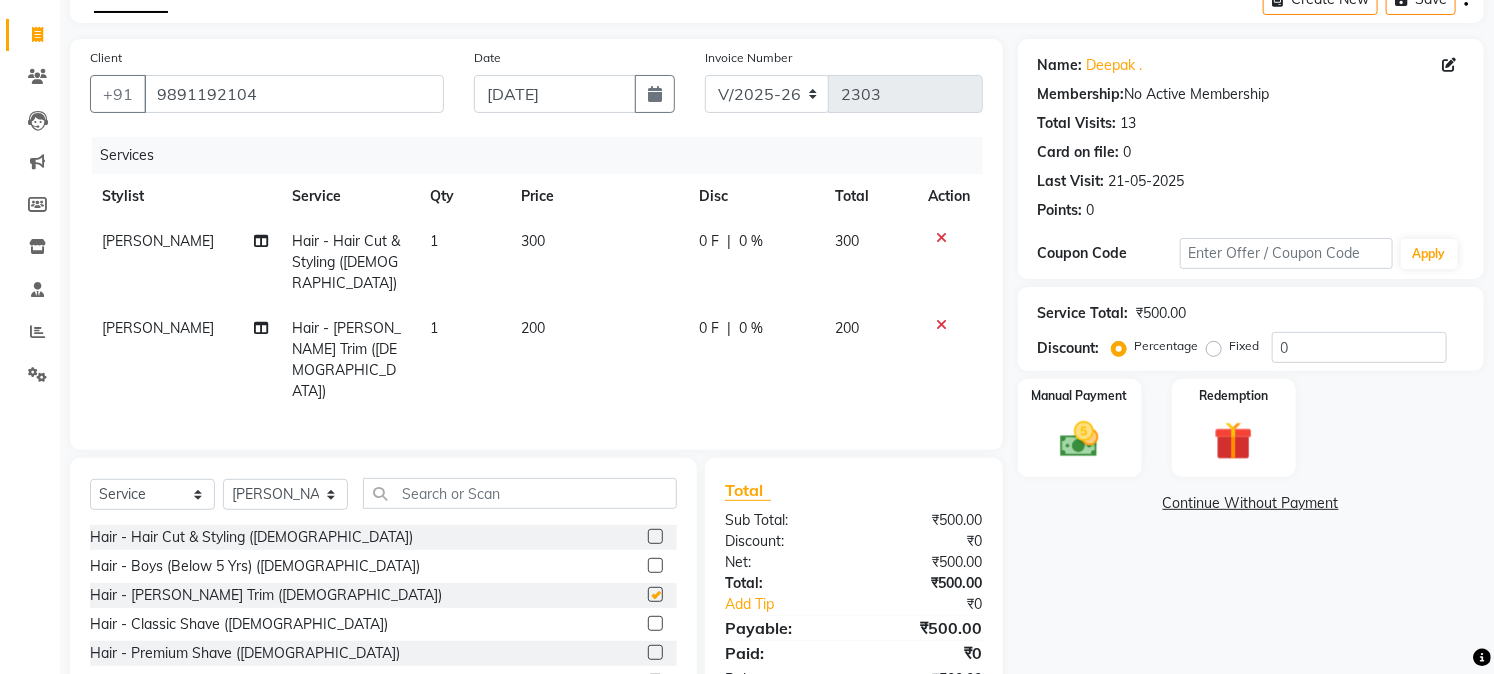 checkbox on "false" 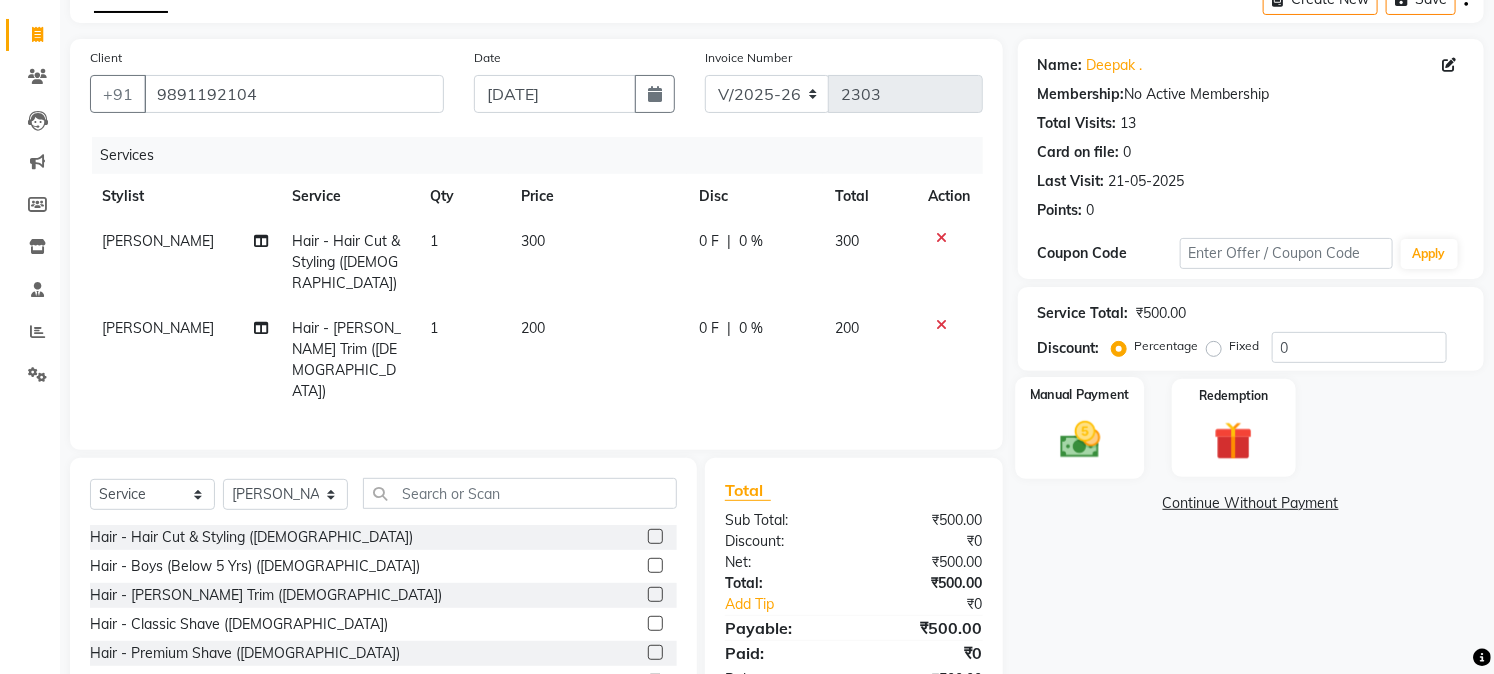 click 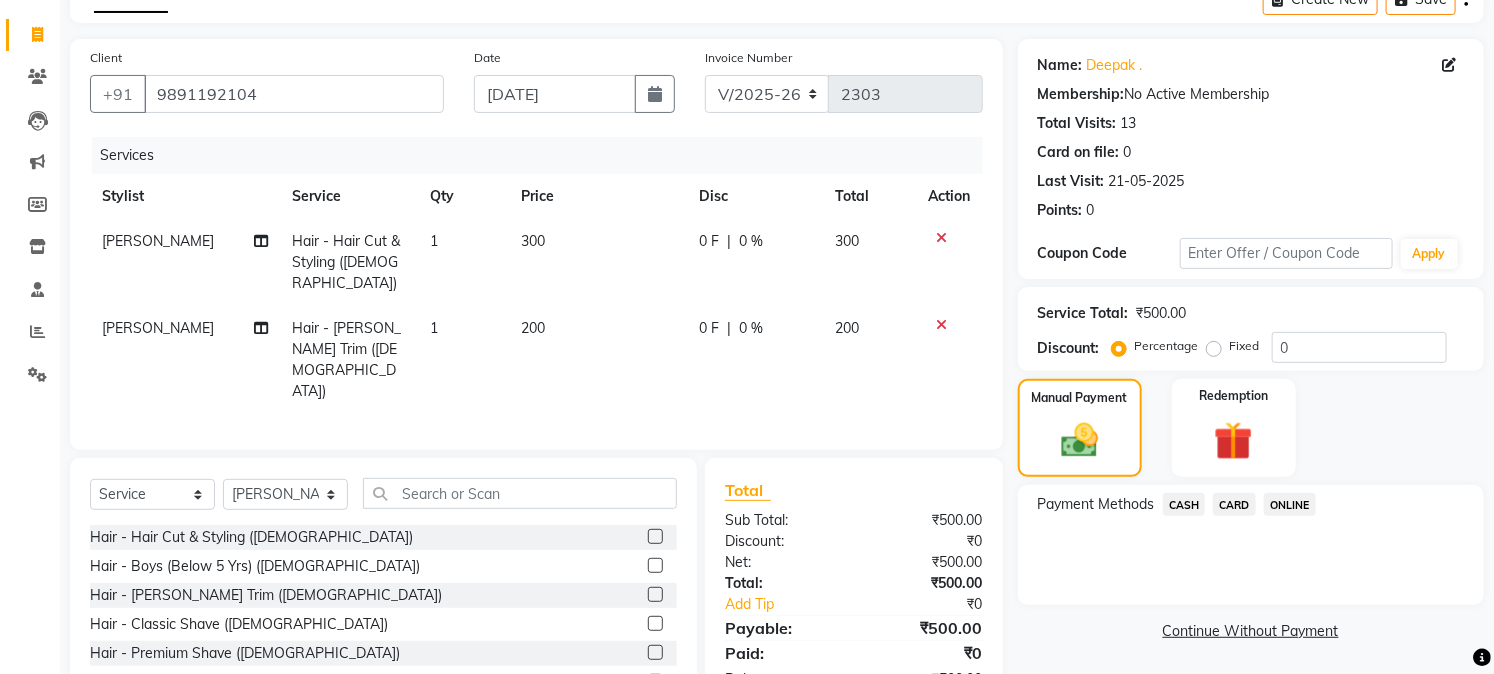 click on "ONLINE" 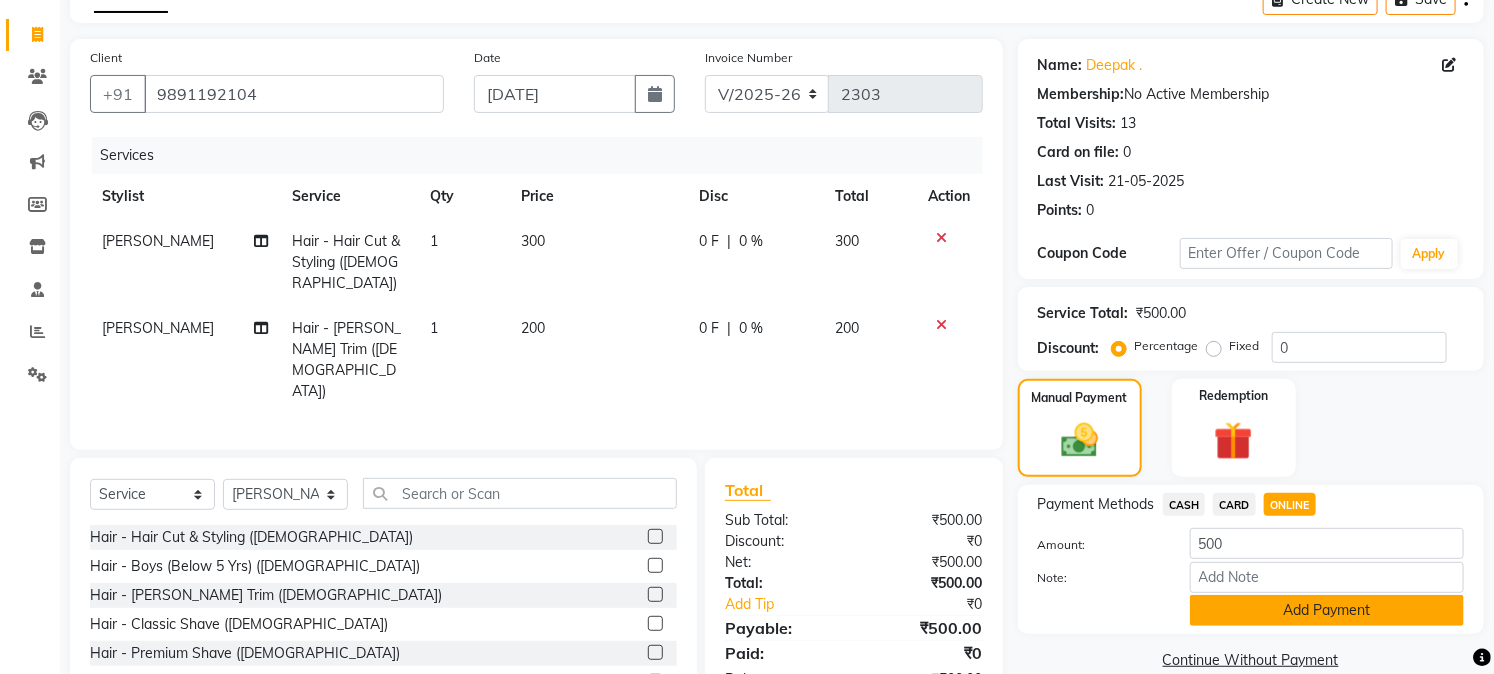 click on "Add Payment" 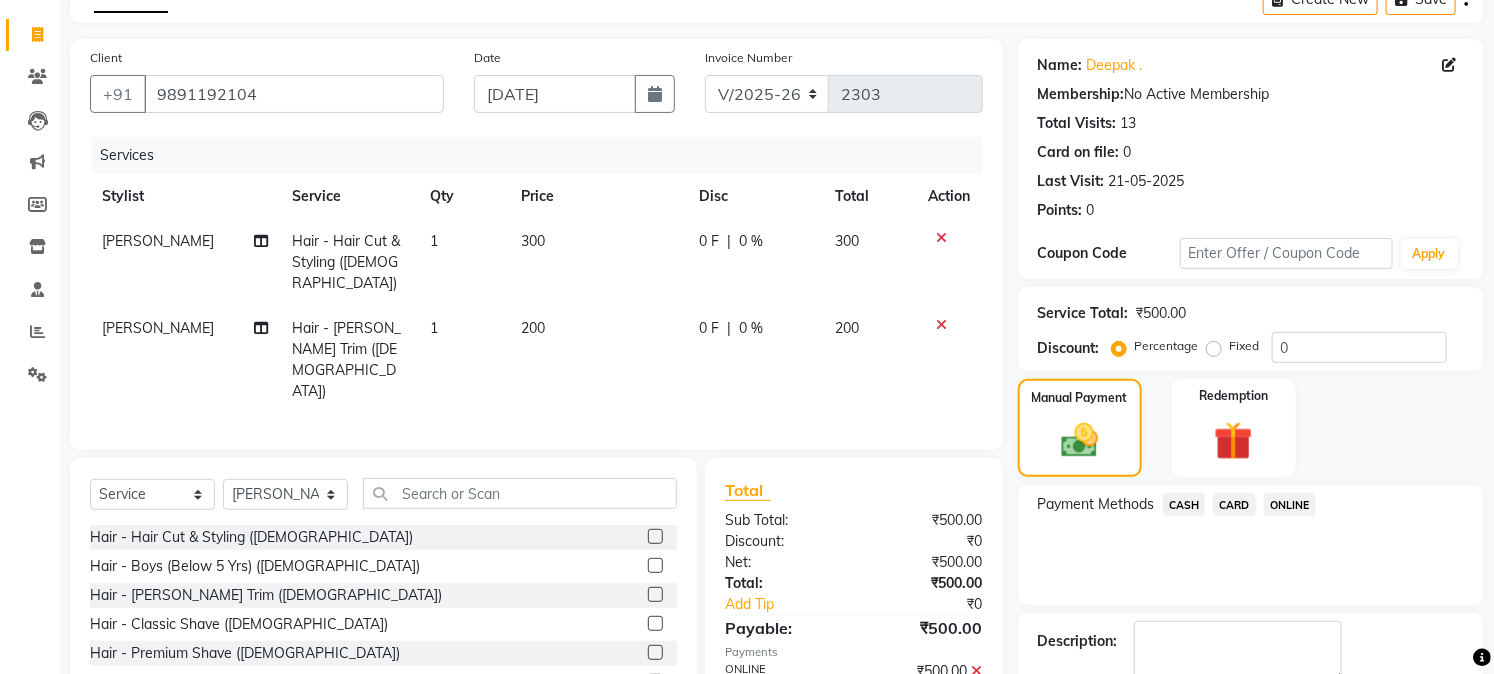 click on "ONLINE" 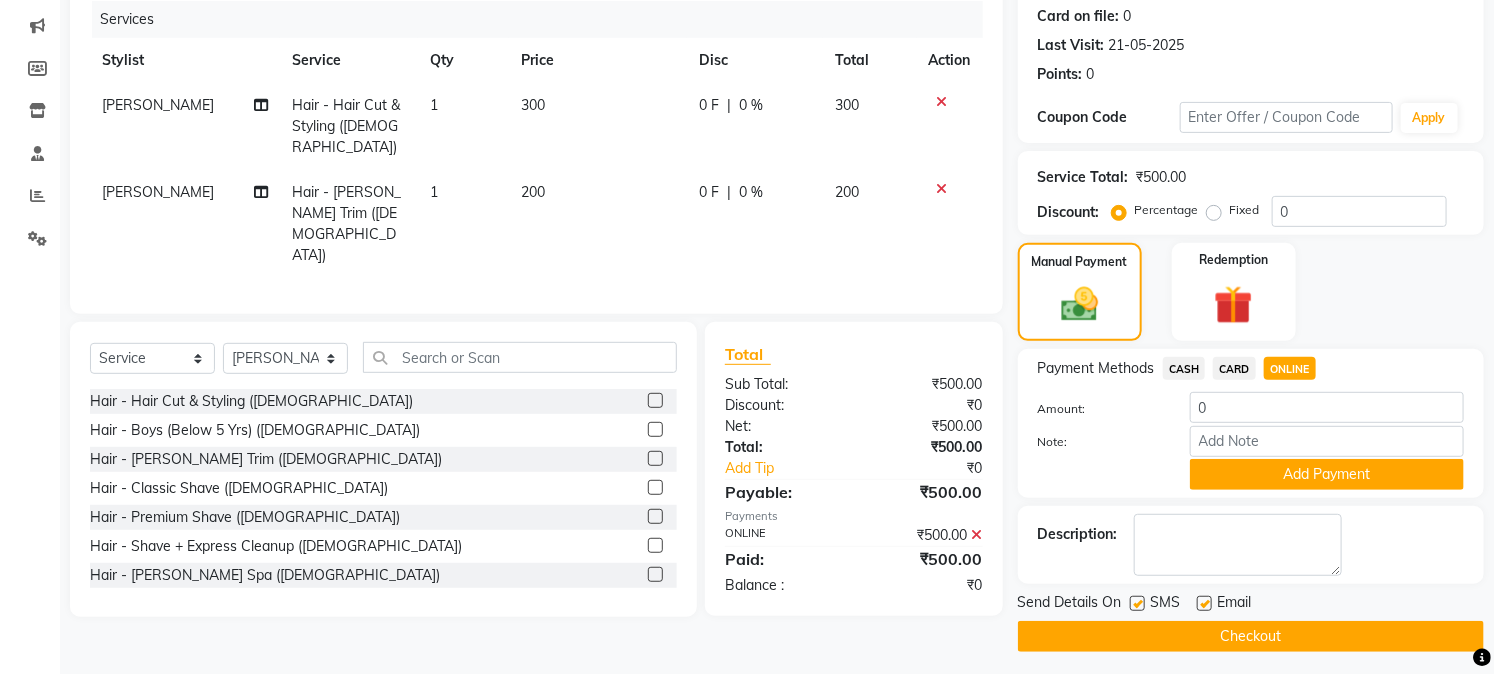 scroll, scrollTop: 255, scrollLeft: 0, axis: vertical 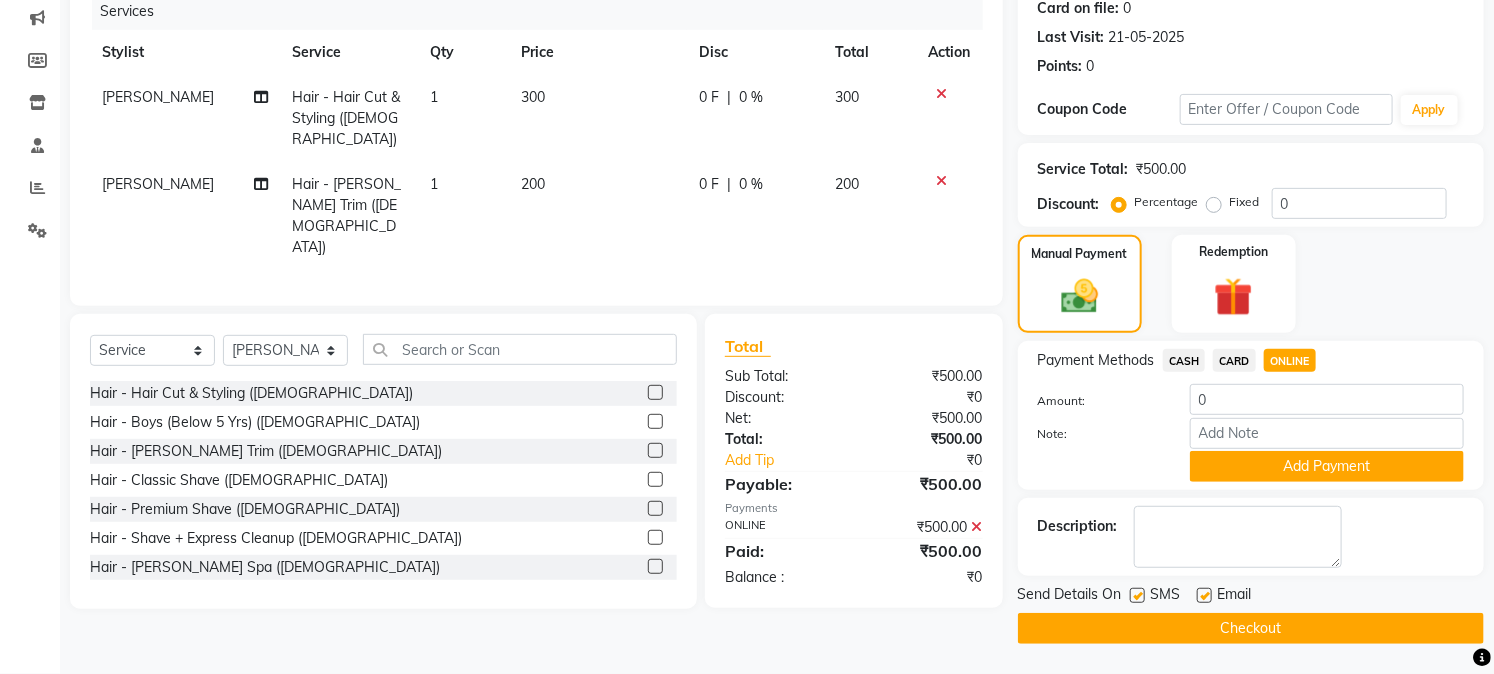 click on "₹500.00" 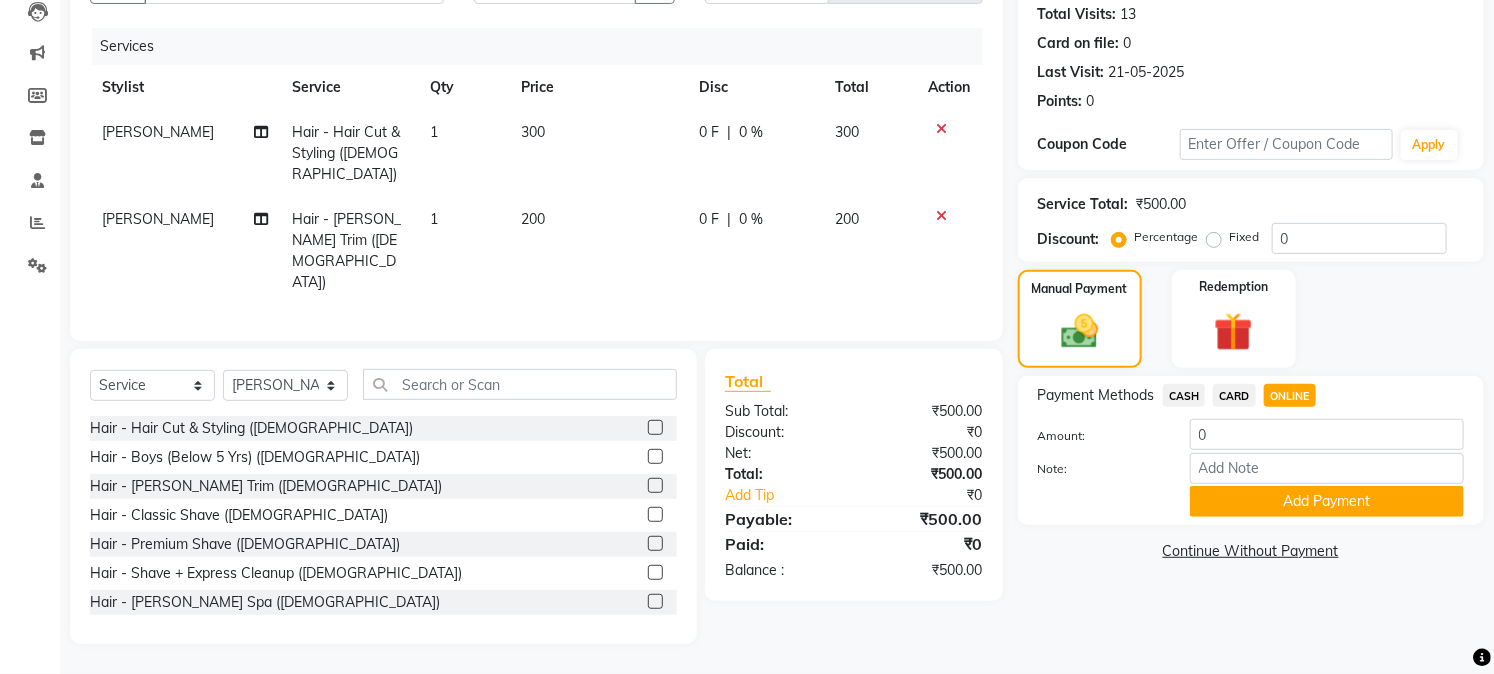 scroll, scrollTop: 173, scrollLeft: 0, axis: vertical 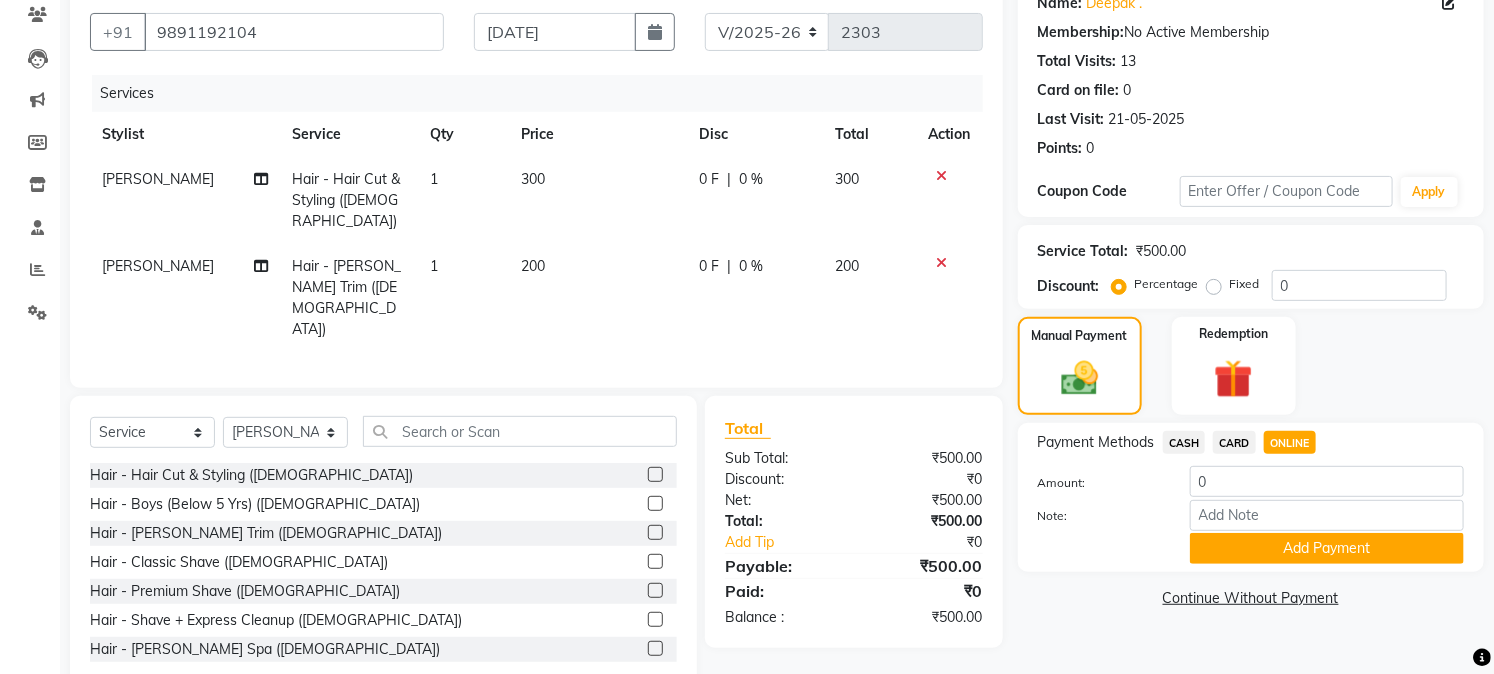 click on "CASH" 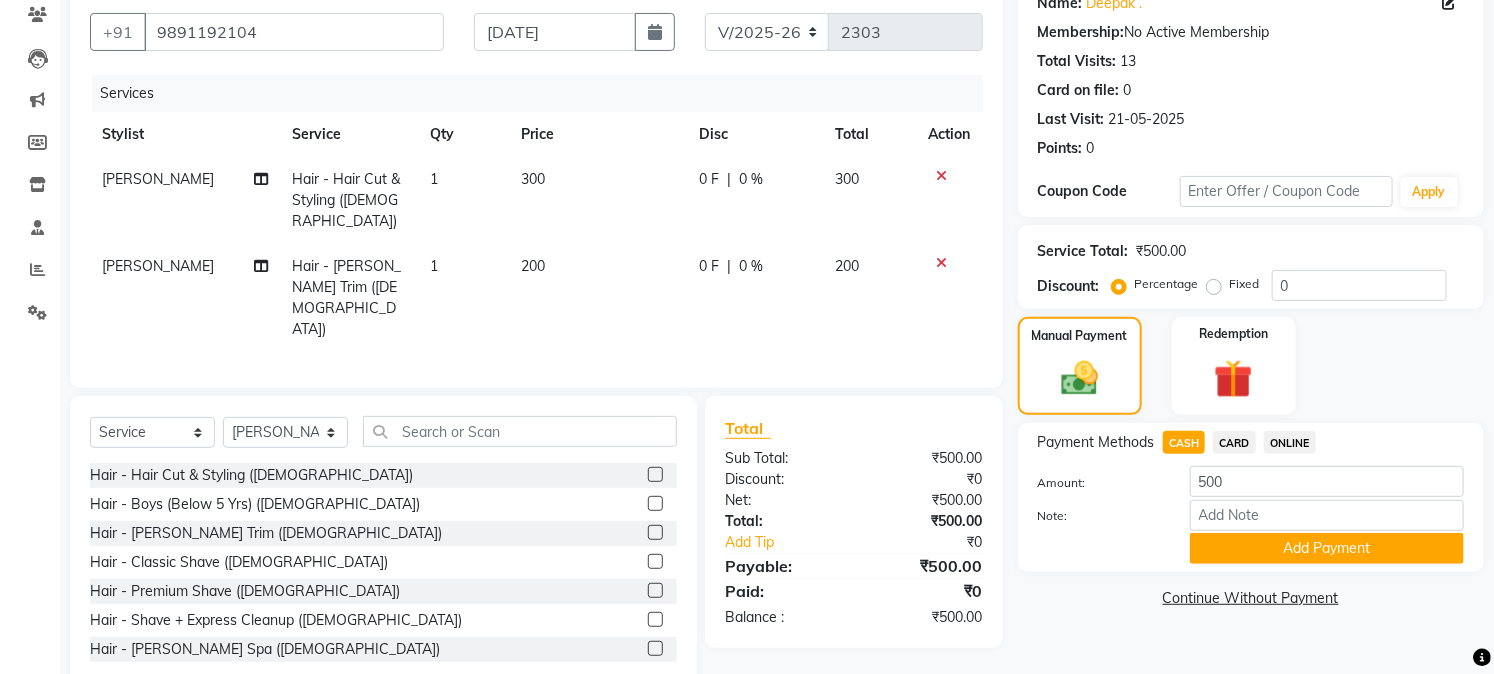 click on "ONLINE" 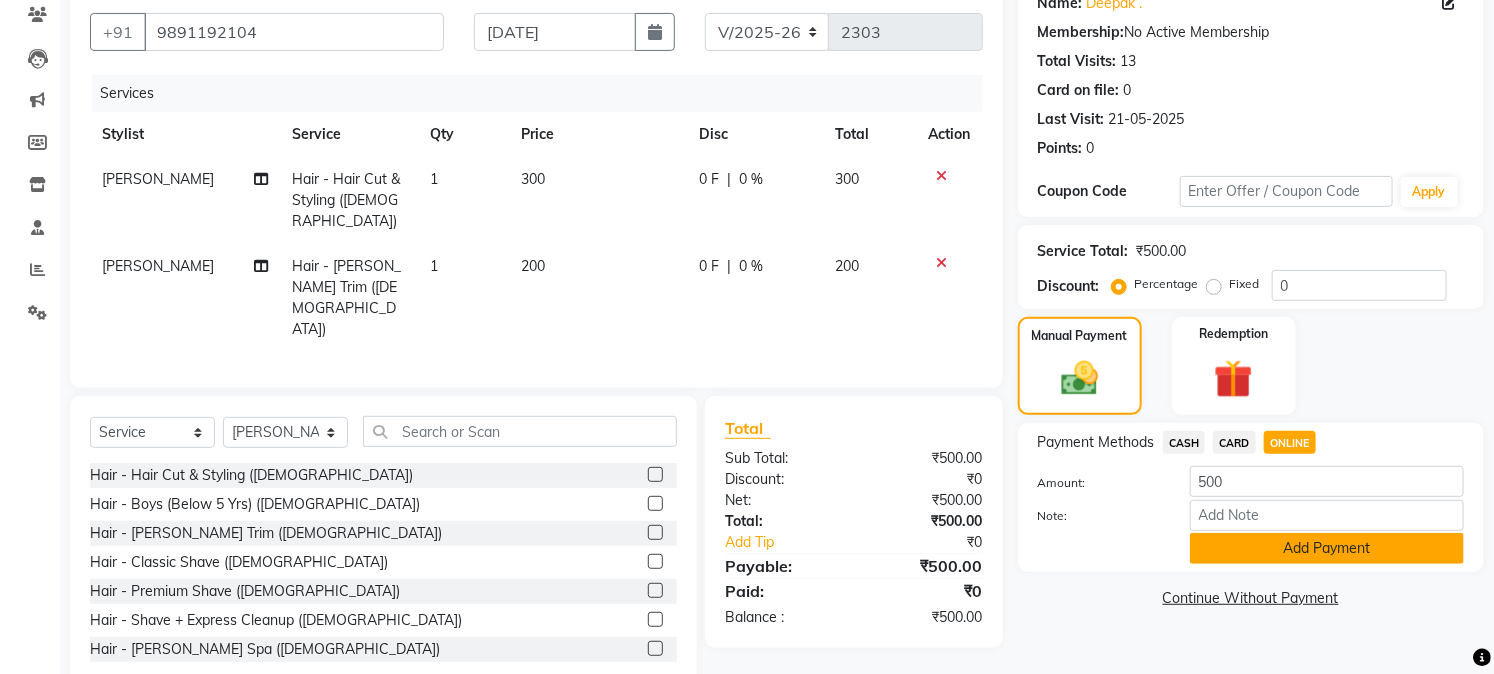 click on "Add Payment" 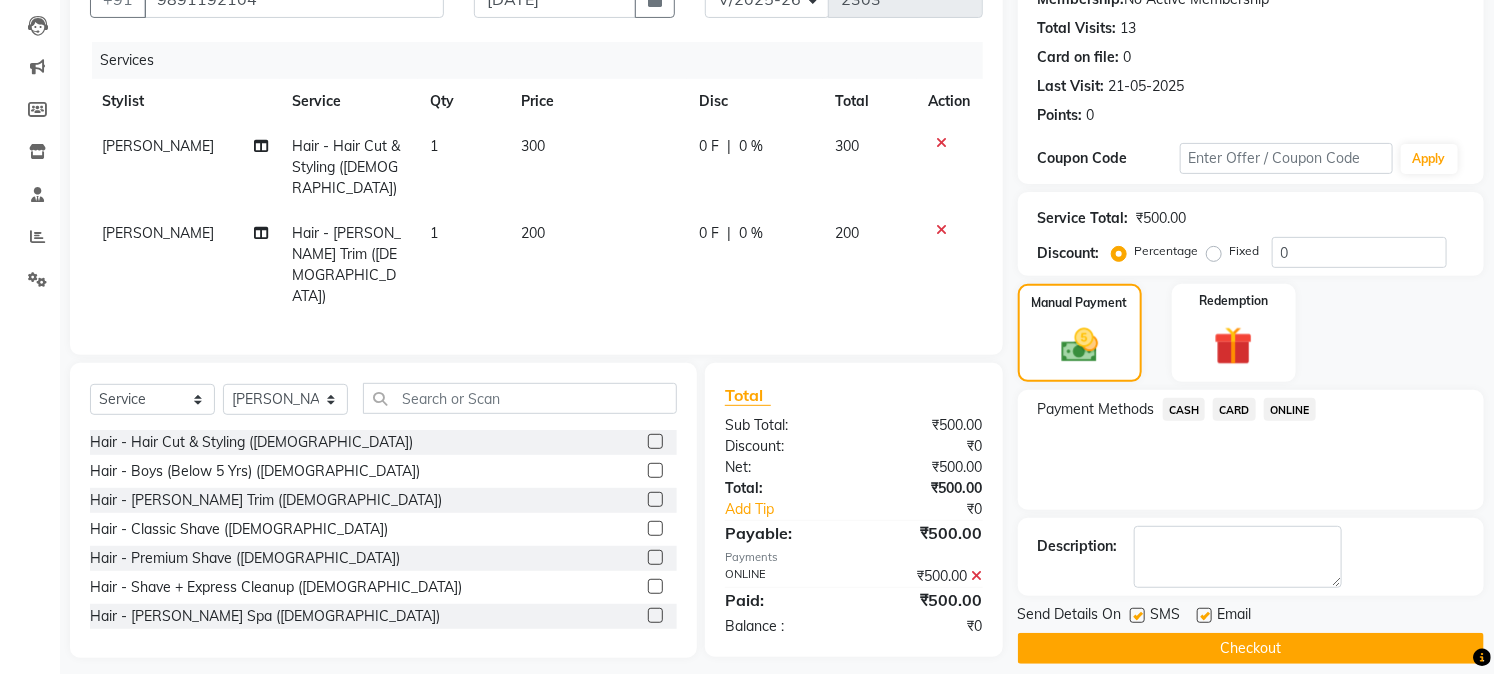 scroll, scrollTop: 225, scrollLeft: 0, axis: vertical 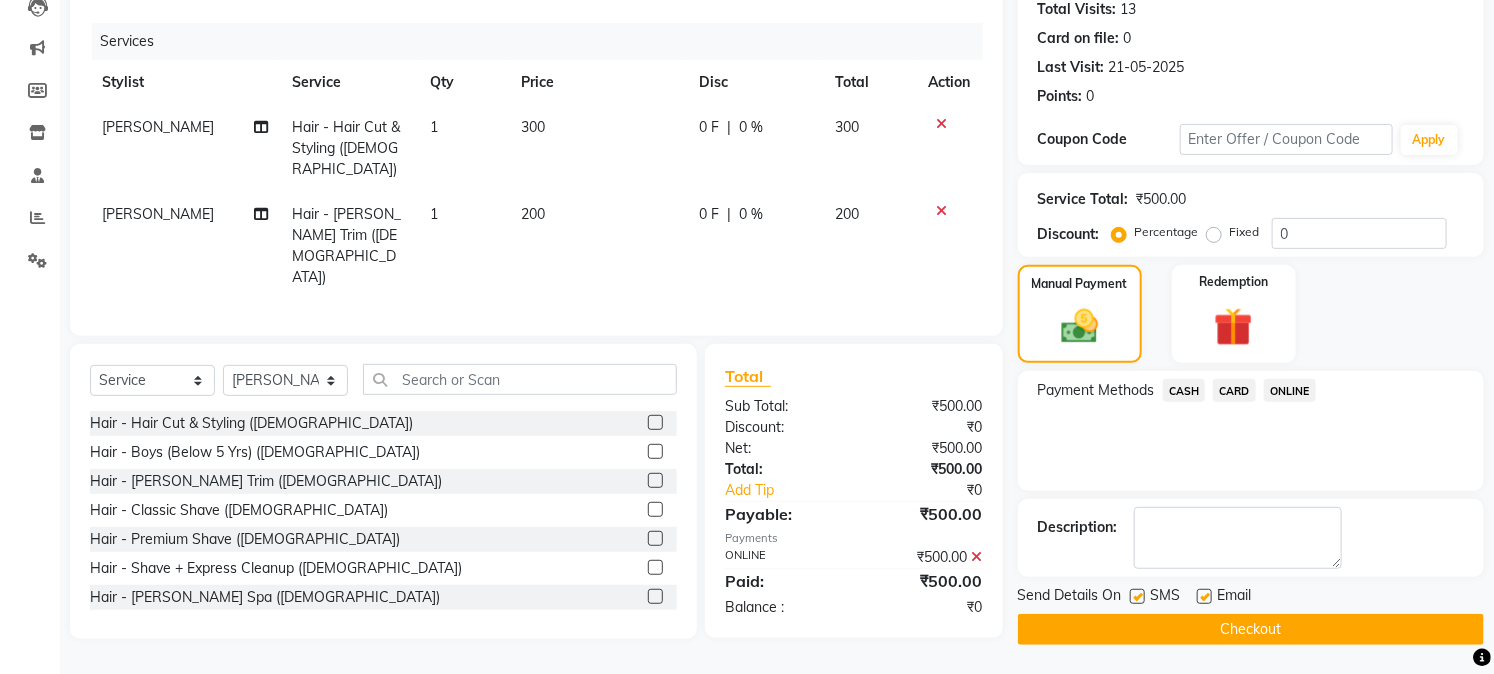 click on "Checkout" 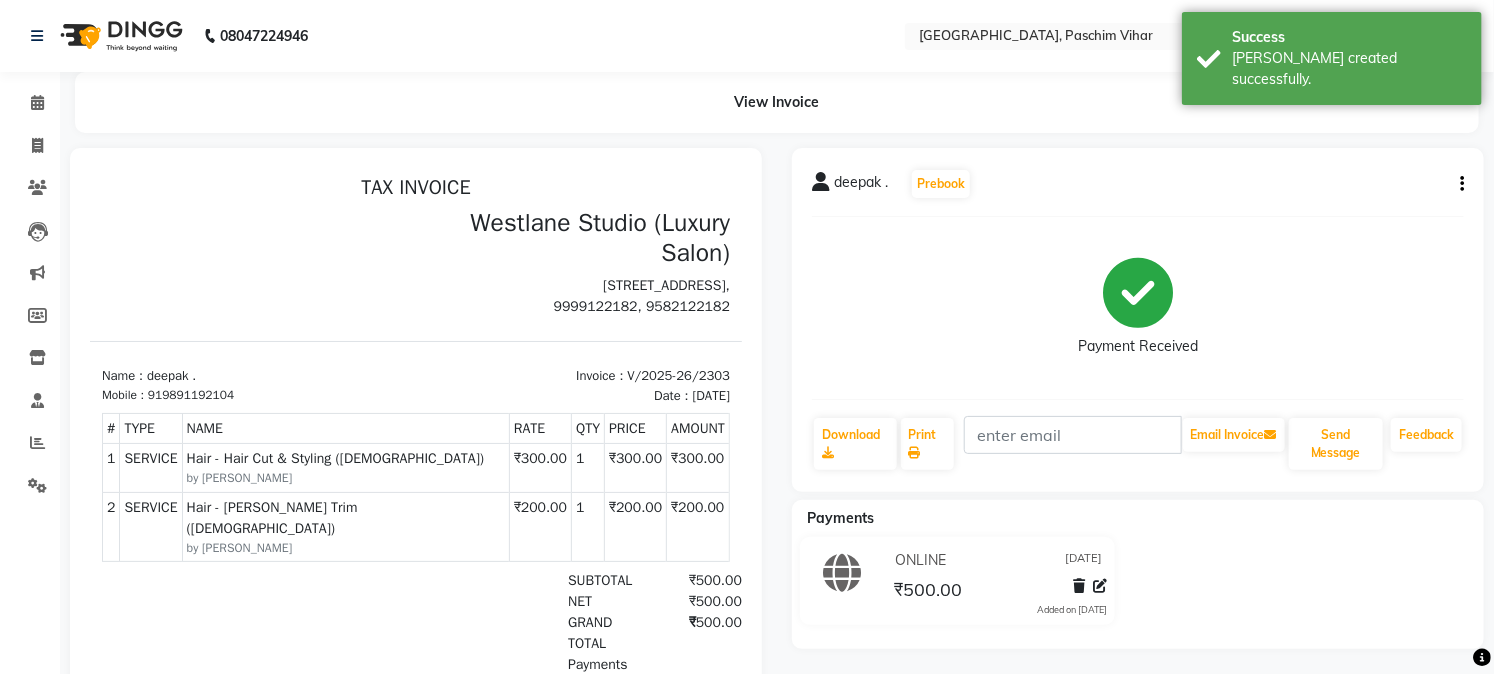 scroll, scrollTop: 0, scrollLeft: 0, axis: both 